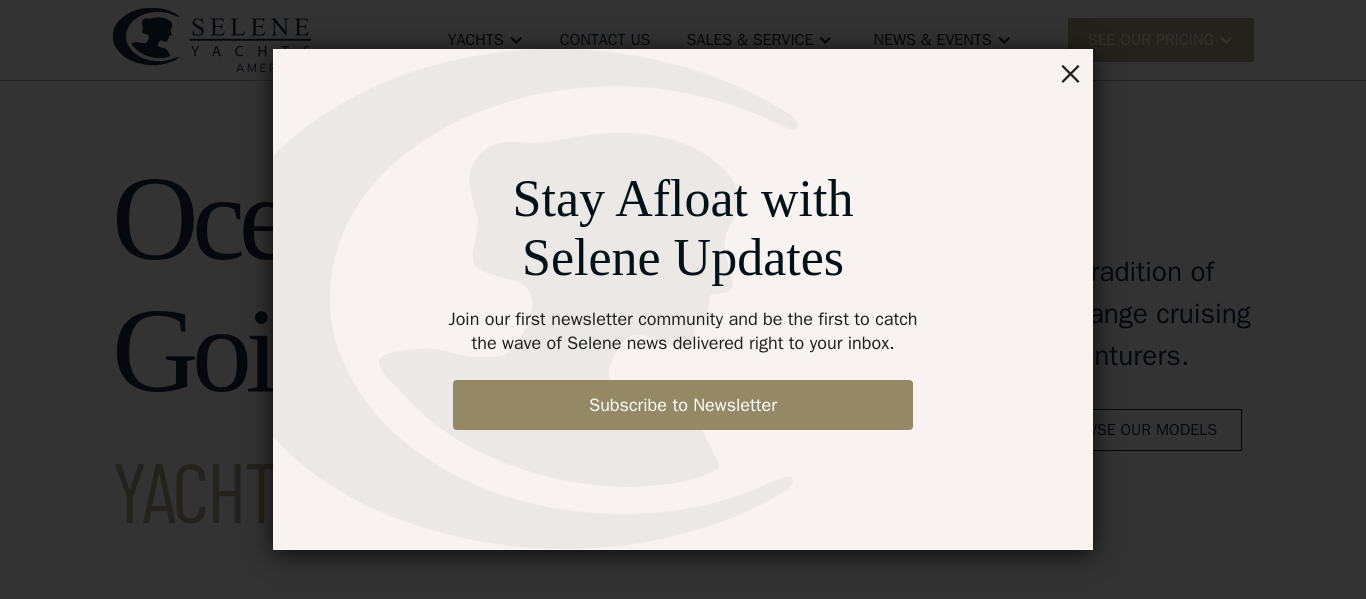 scroll, scrollTop: 0, scrollLeft: 0, axis: both 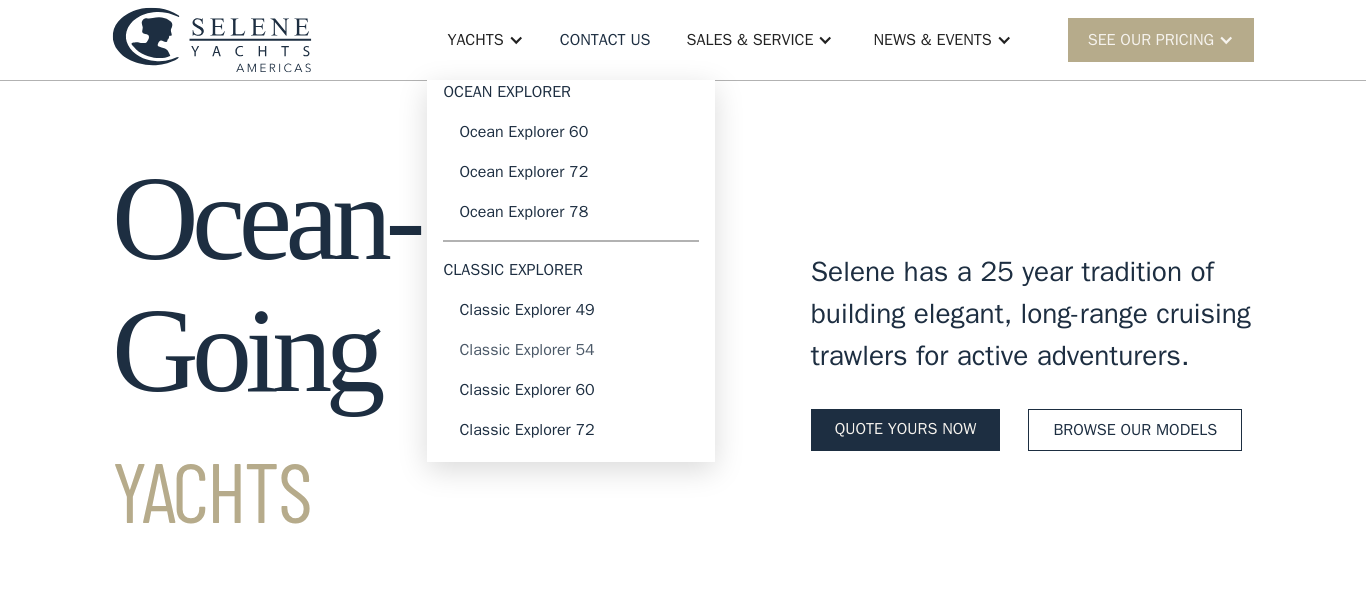 click on "Classic Explorer 54" at bounding box center (571, 350) 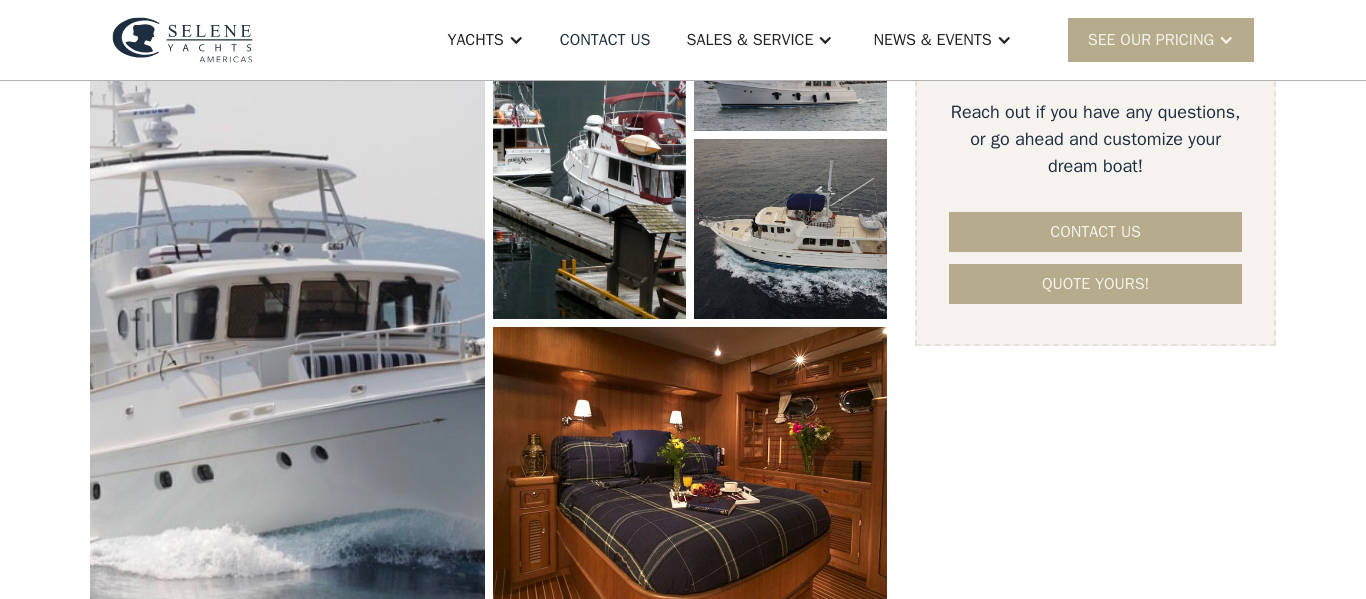 scroll, scrollTop: 602, scrollLeft: 0, axis: vertical 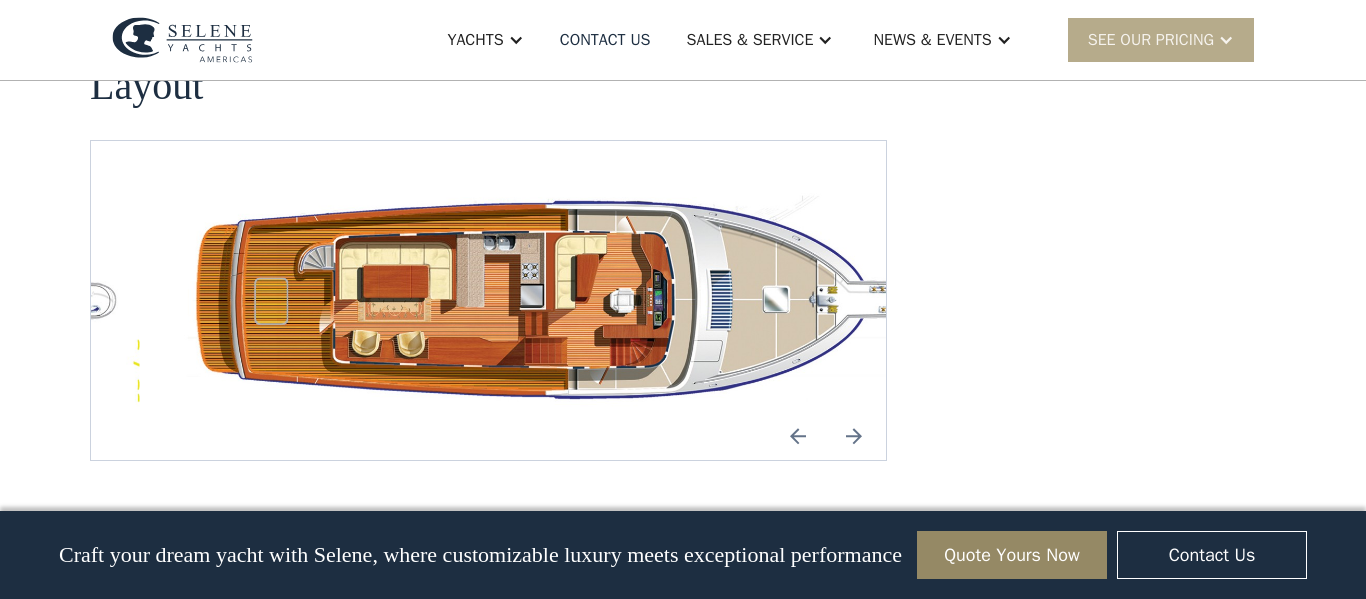 click at bounding box center (552, 300) 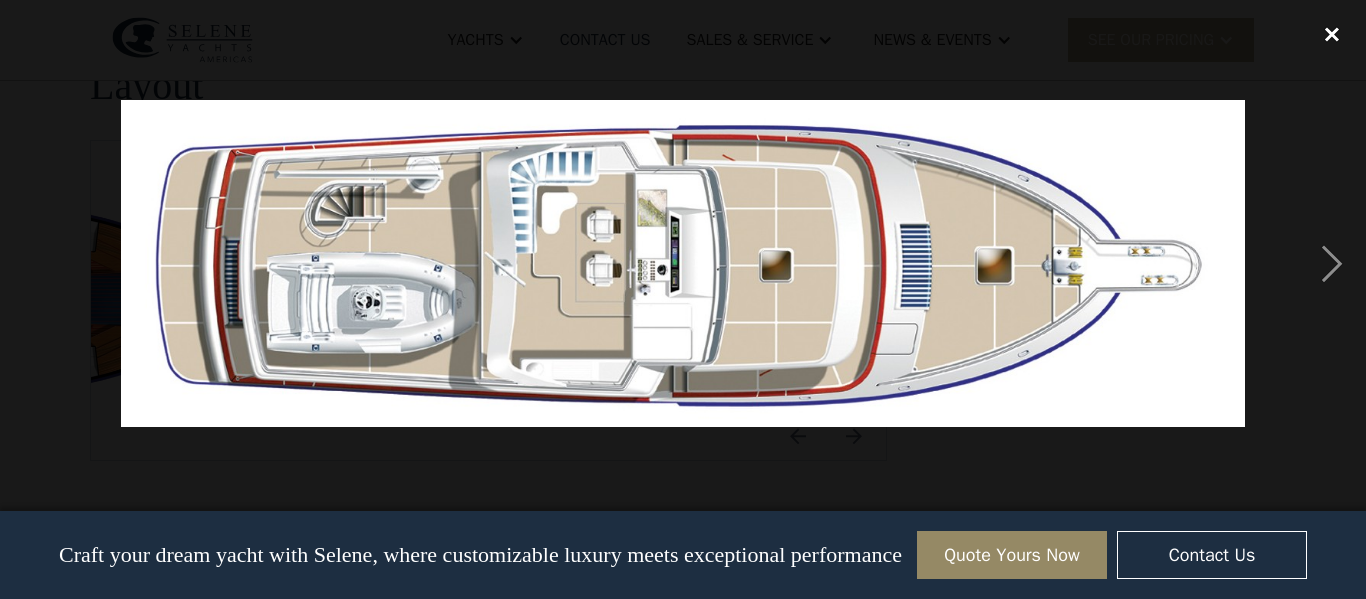 click at bounding box center [1332, 34] 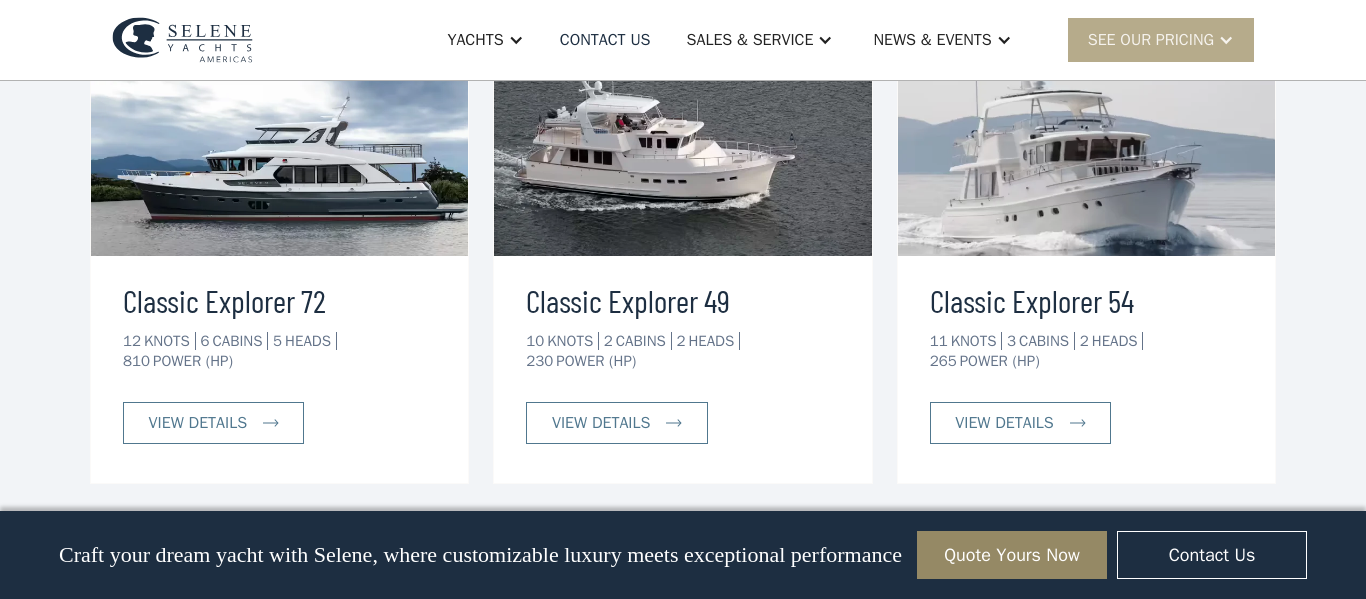 scroll, scrollTop: 4376, scrollLeft: 0, axis: vertical 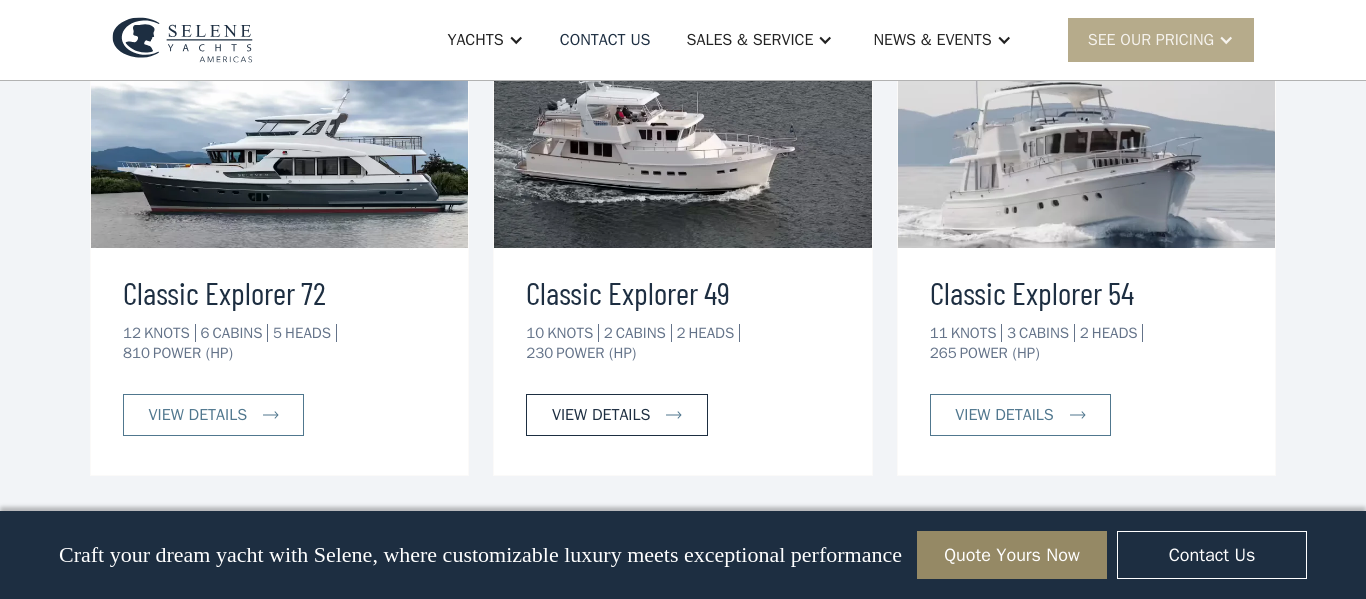 click on "view details" at bounding box center (616, 415) 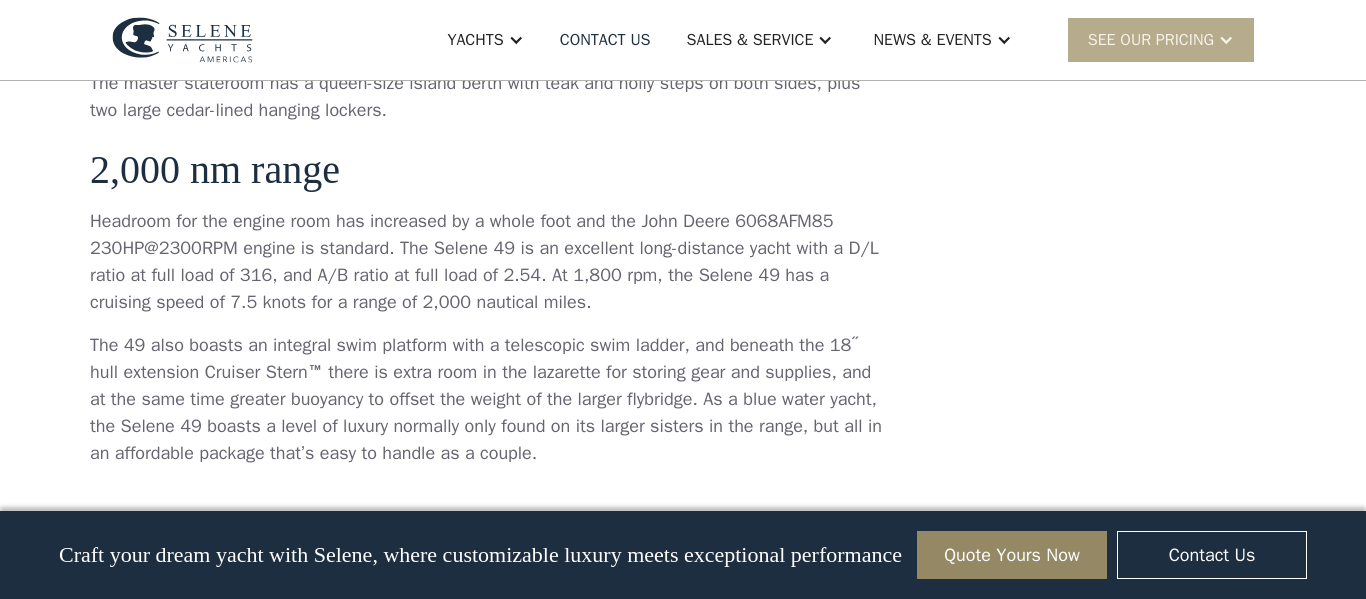 scroll, scrollTop: 2255, scrollLeft: 0, axis: vertical 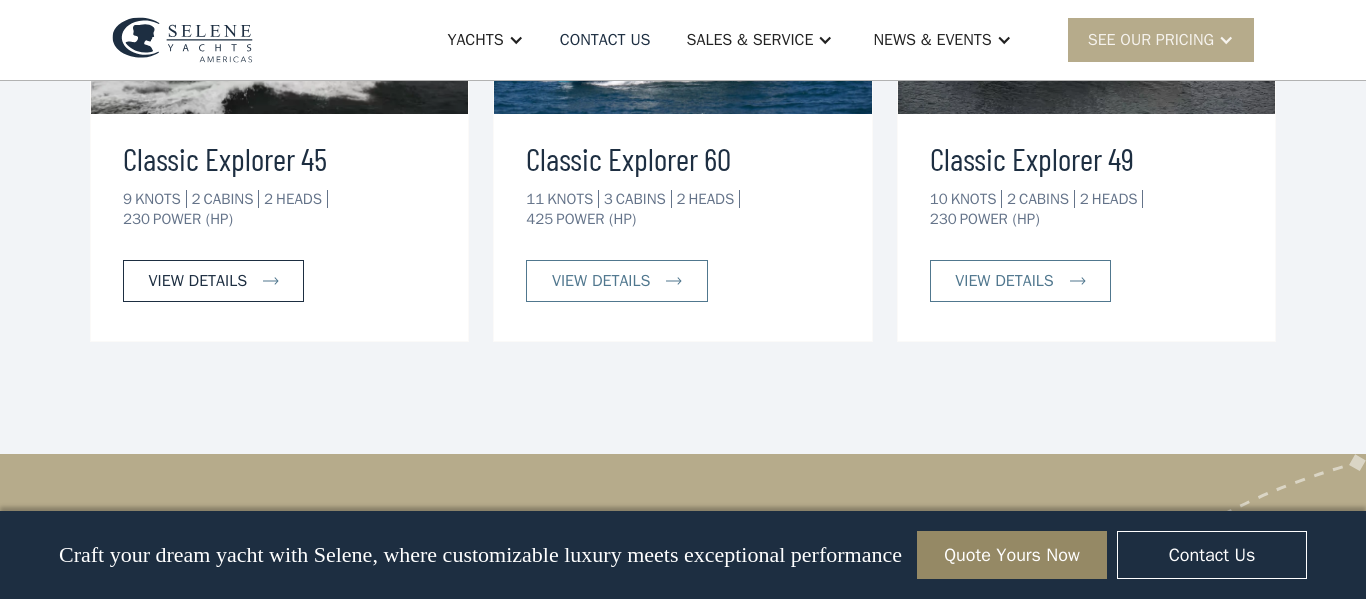 click on "view details" at bounding box center [213, 281] 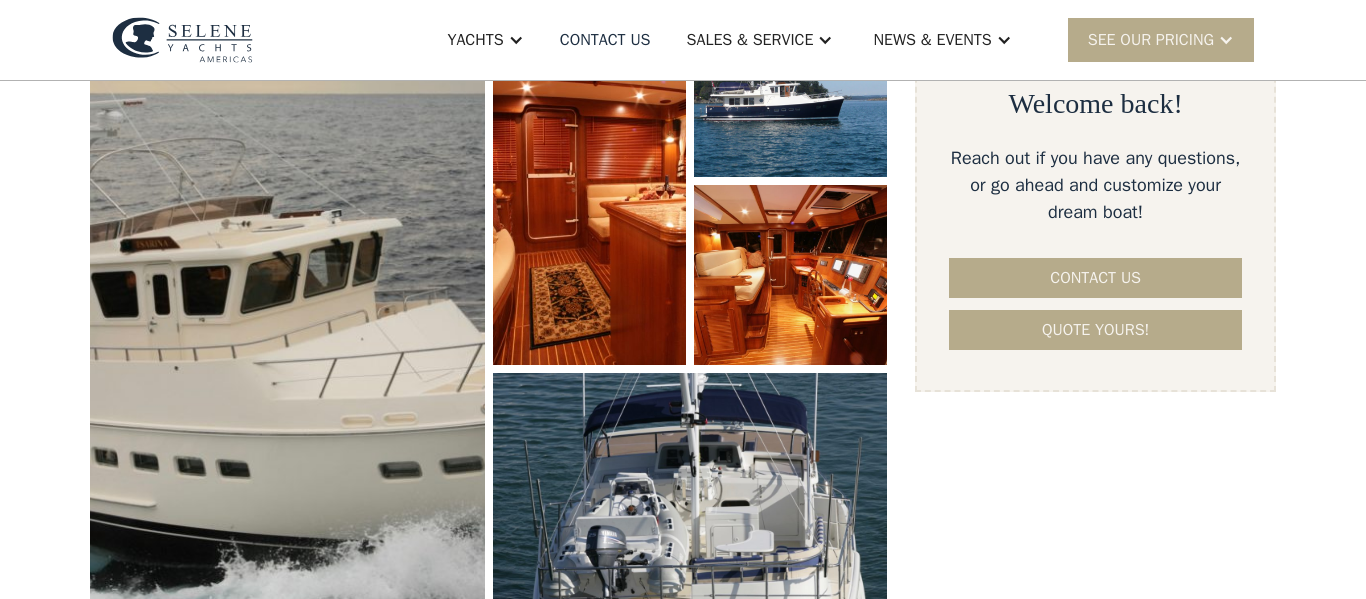 scroll, scrollTop: 410, scrollLeft: 0, axis: vertical 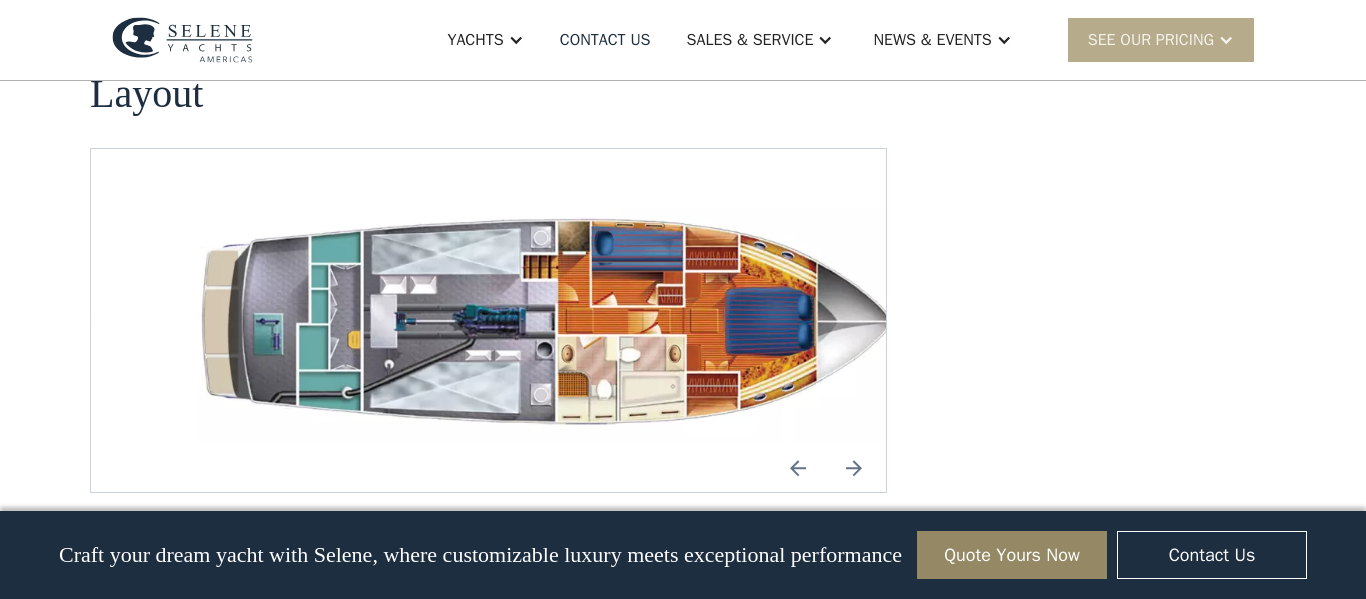 click at bounding box center [854, 468] 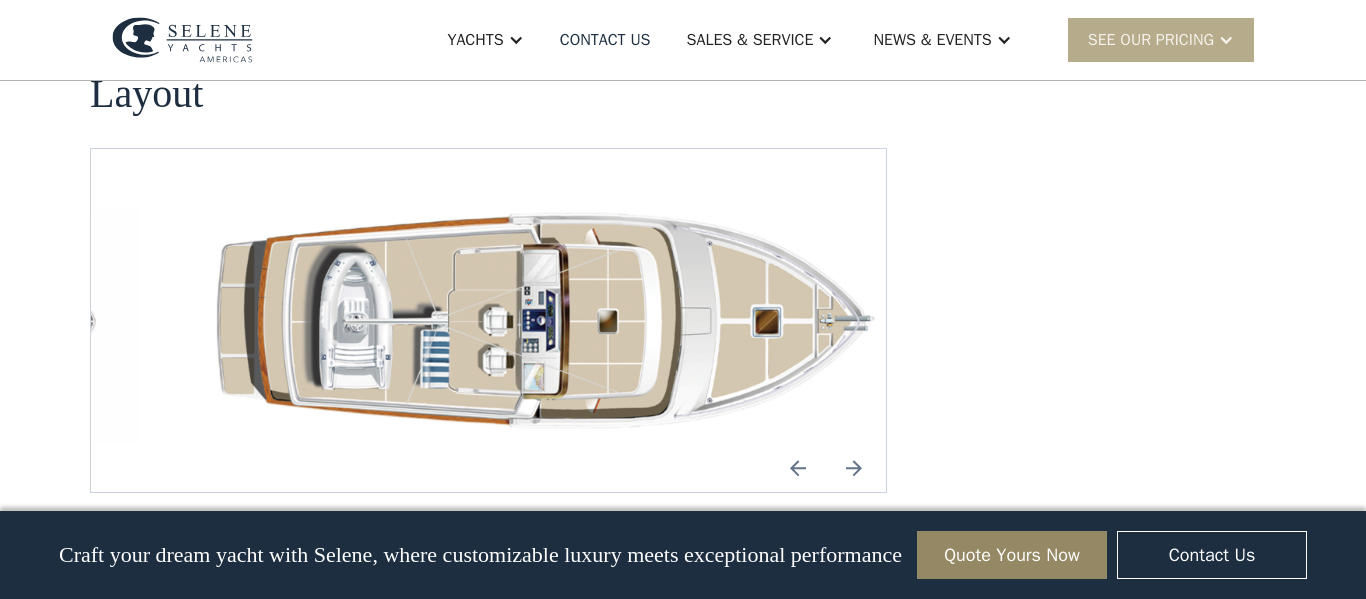 click at bounding box center (854, 468) 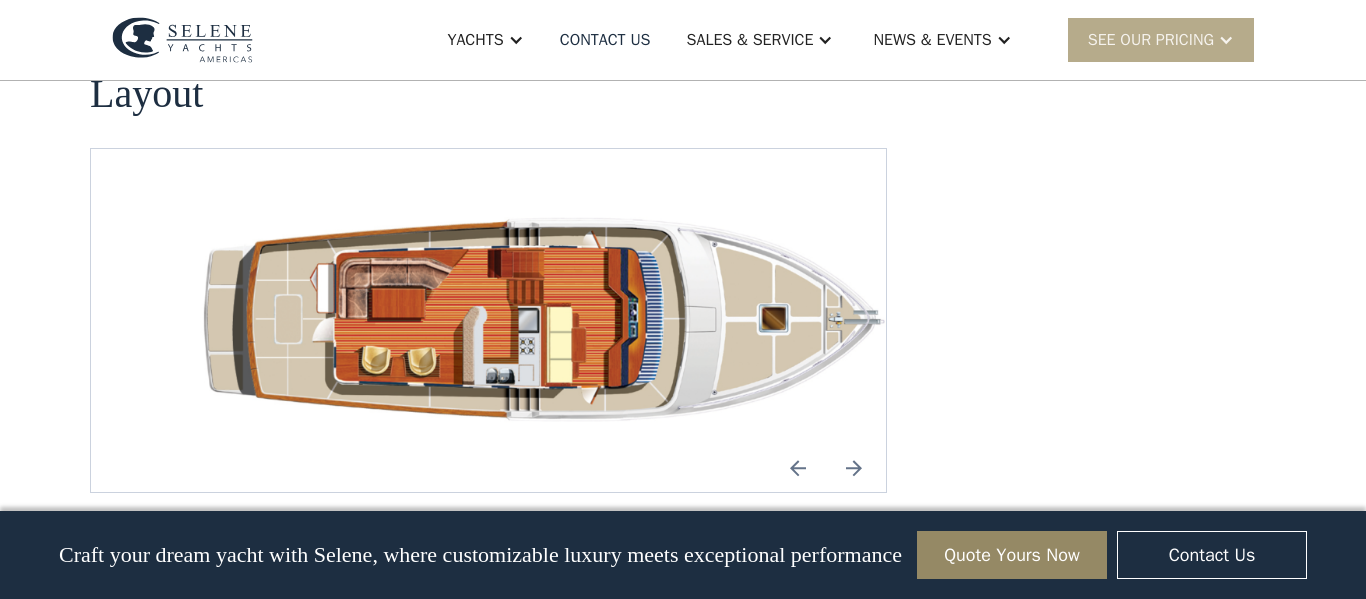 click at bounding box center [854, 468] 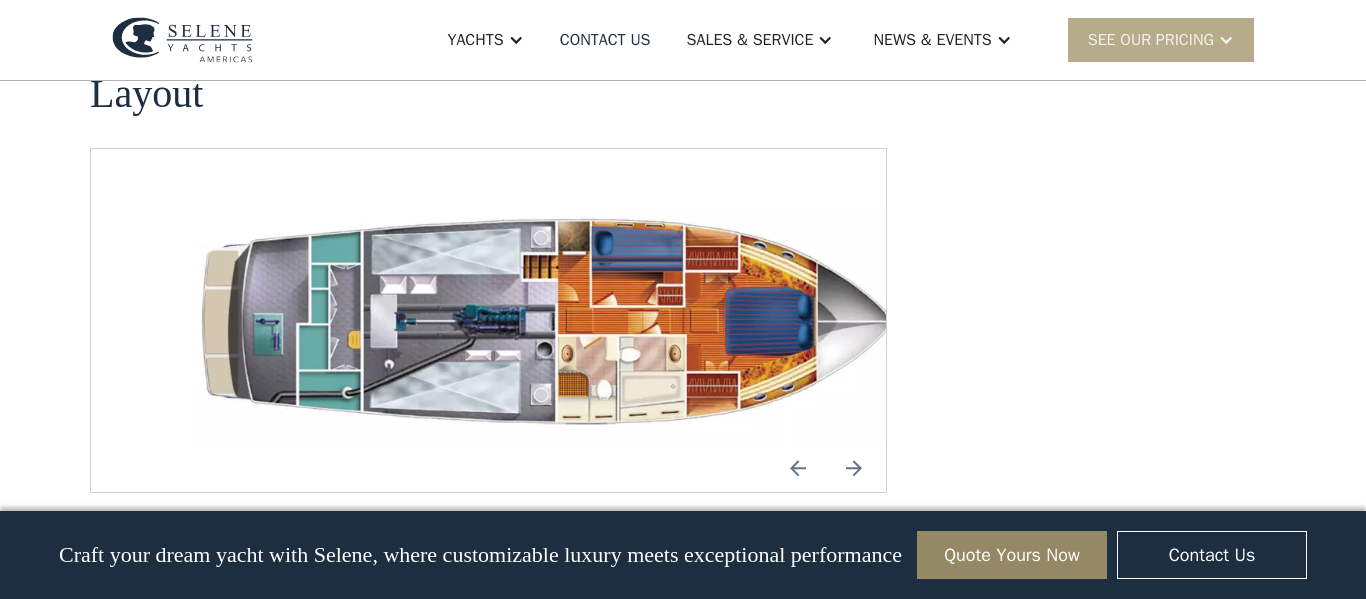 click at bounding box center [854, 468] 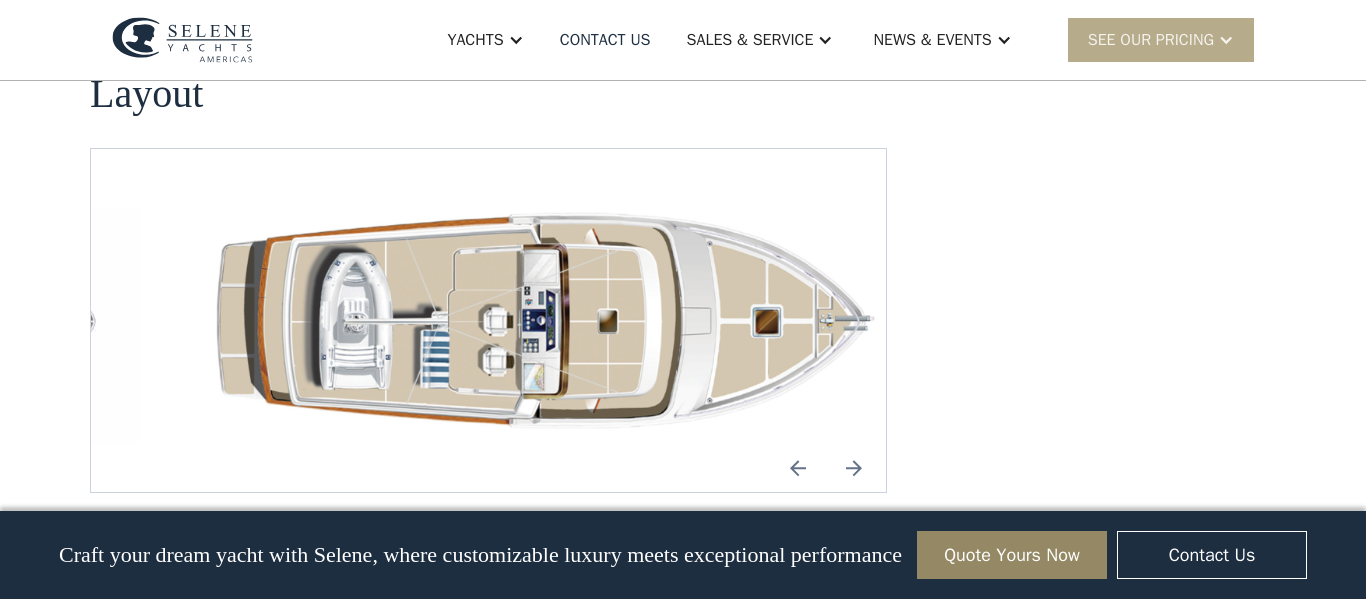 click at bounding box center (854, 468) 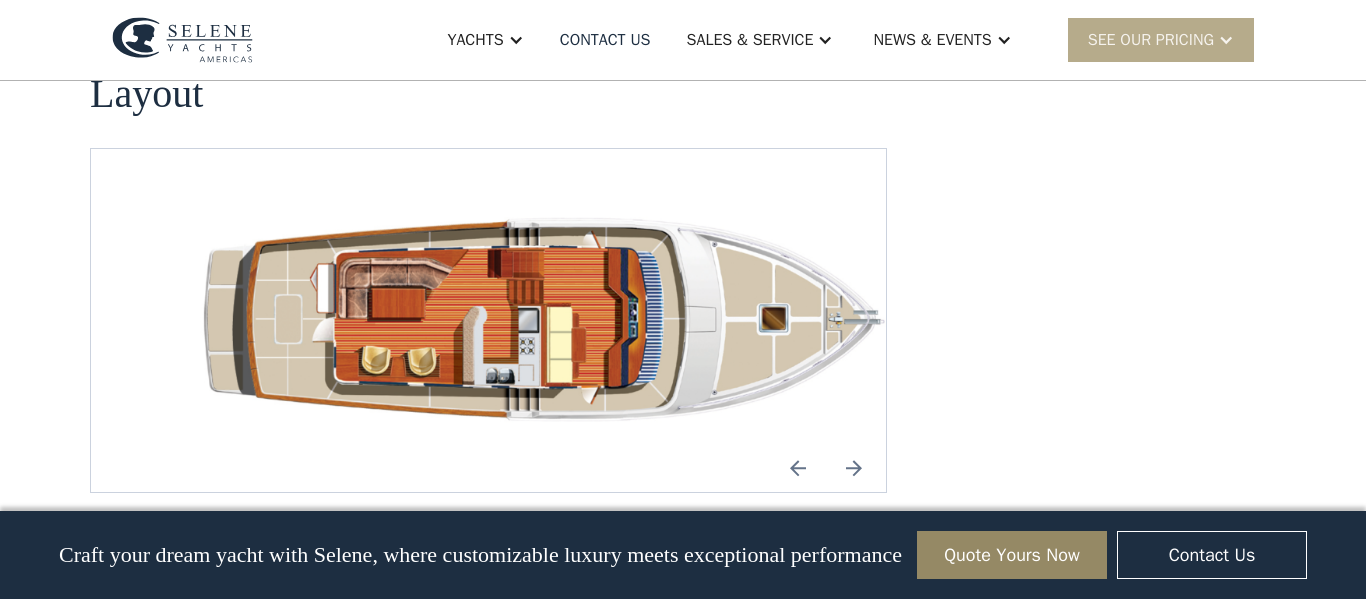 click at bounding box center [854, 468] 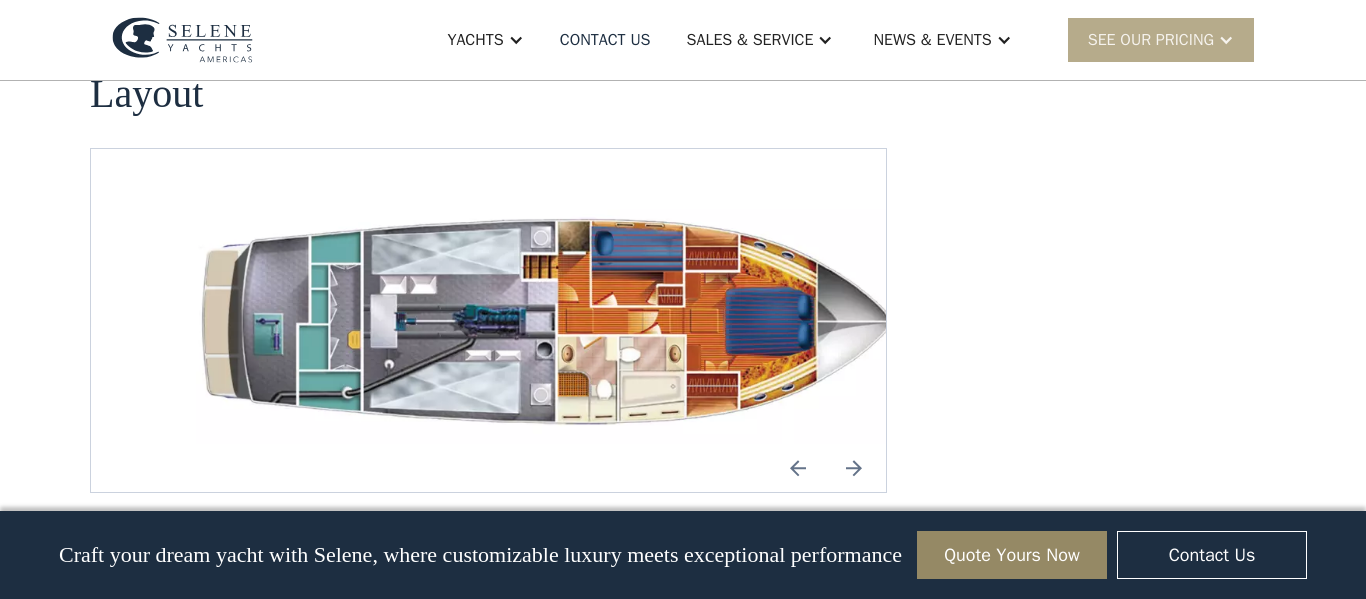 click at bounding box center (854, 468) 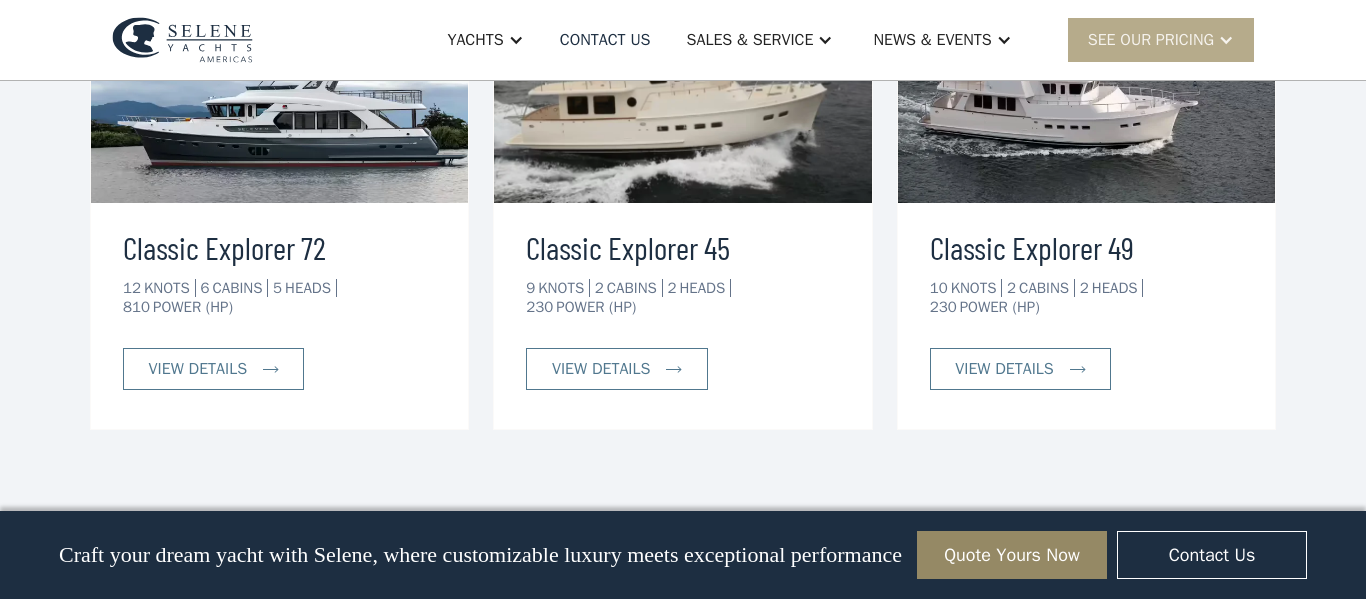 scroll, scrollTop: 3789, scrollLeft: 0, axis: vertical 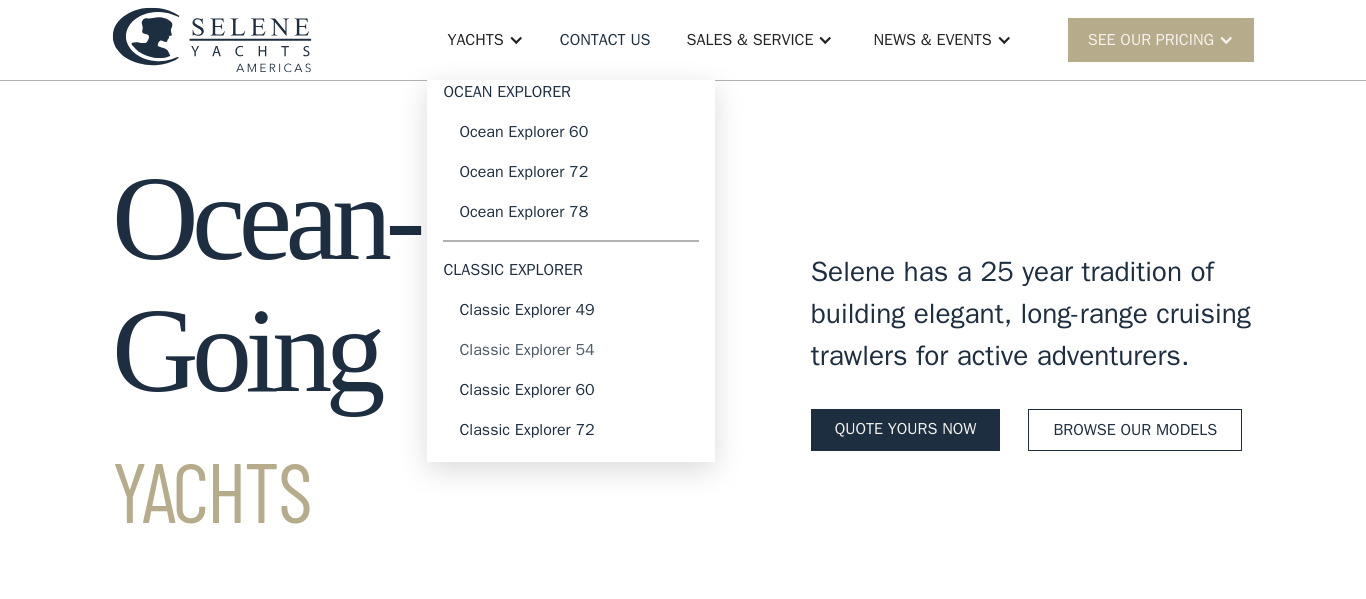 click on "Classic Explorer 54" at bounding box center (571, 350) 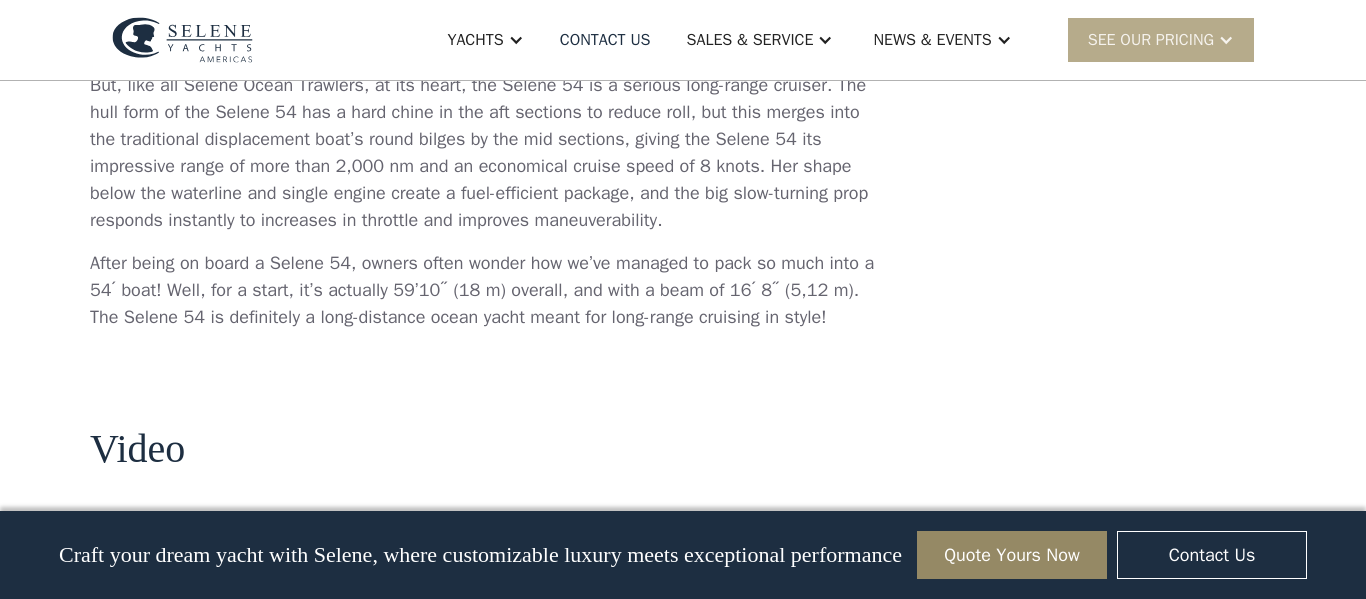 scroll, scrollTop: 1867, scrollLeft: 0, axis: vertical 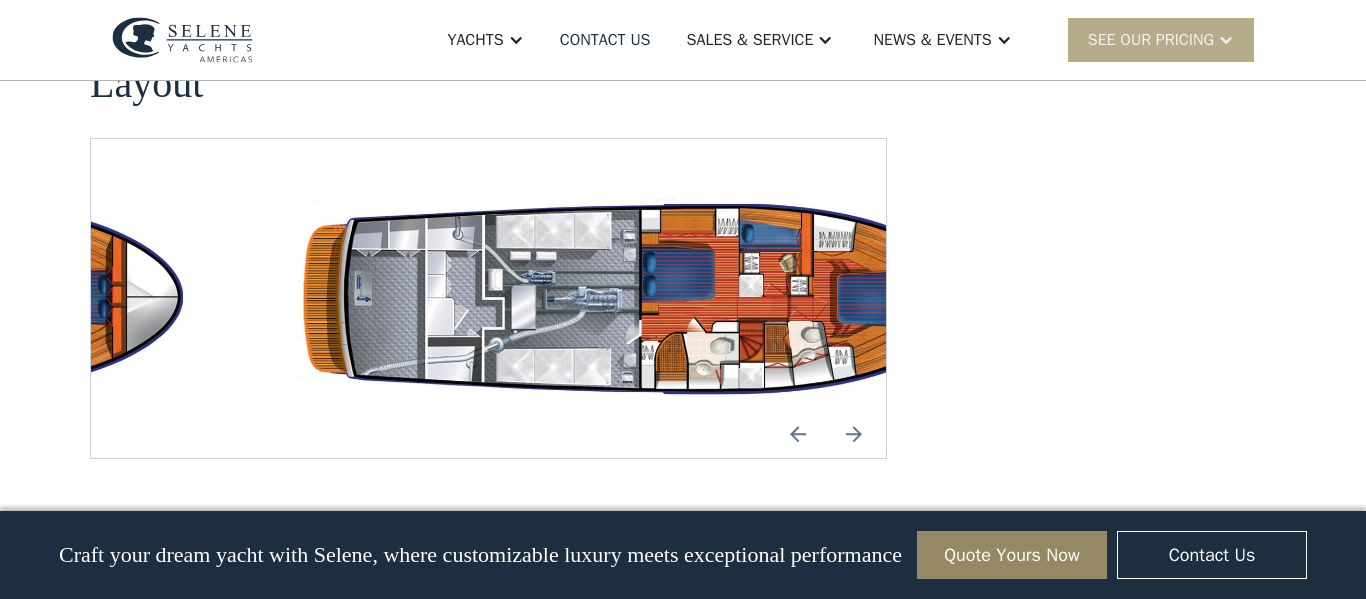 click at bounding box center [648, 298] 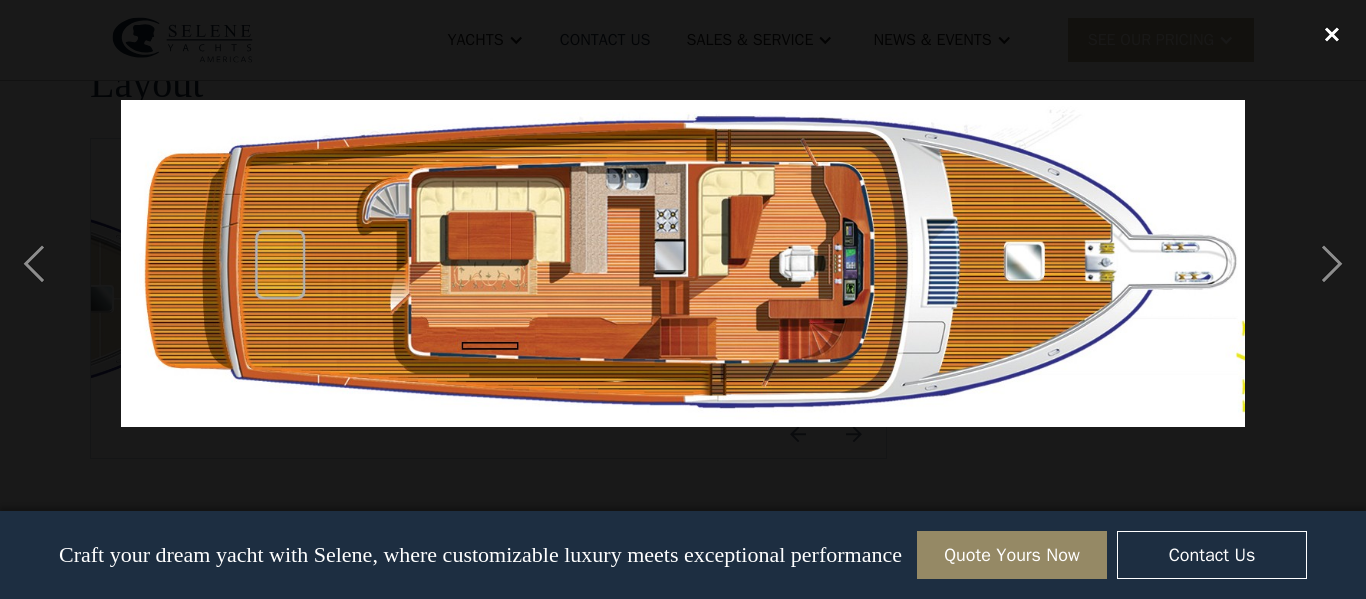 click at bounding box center [1332, 34] 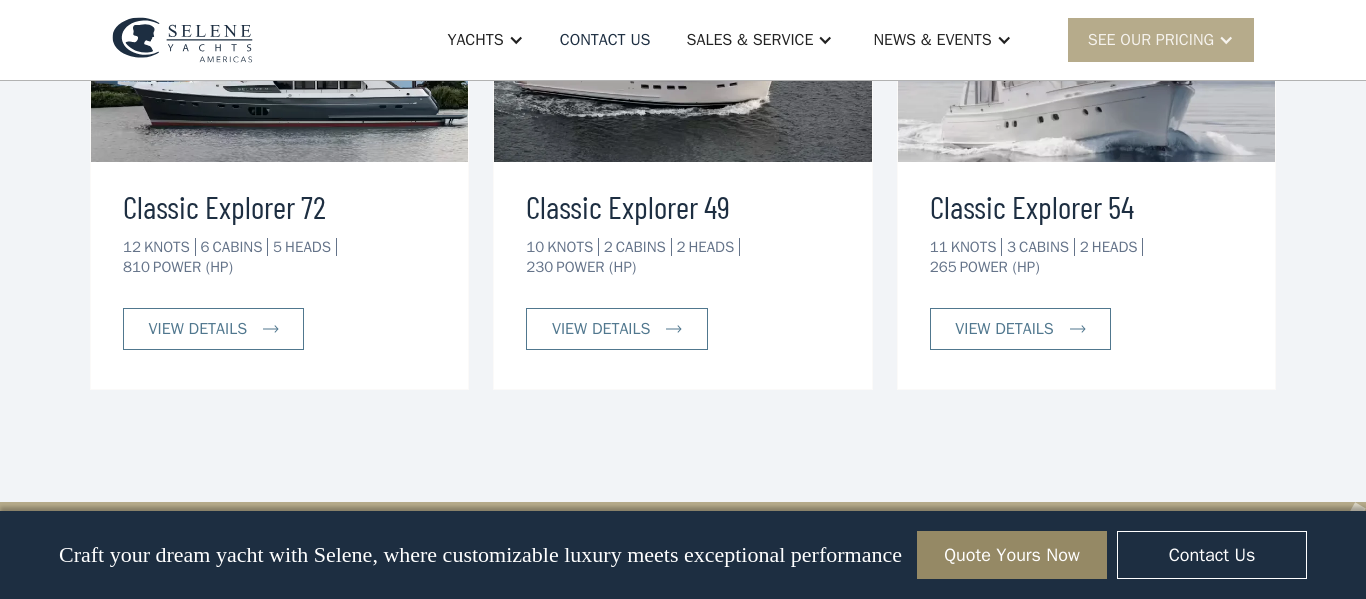 scroll, scrollTop: 4465, scrollLeft: 0, axis: vertical 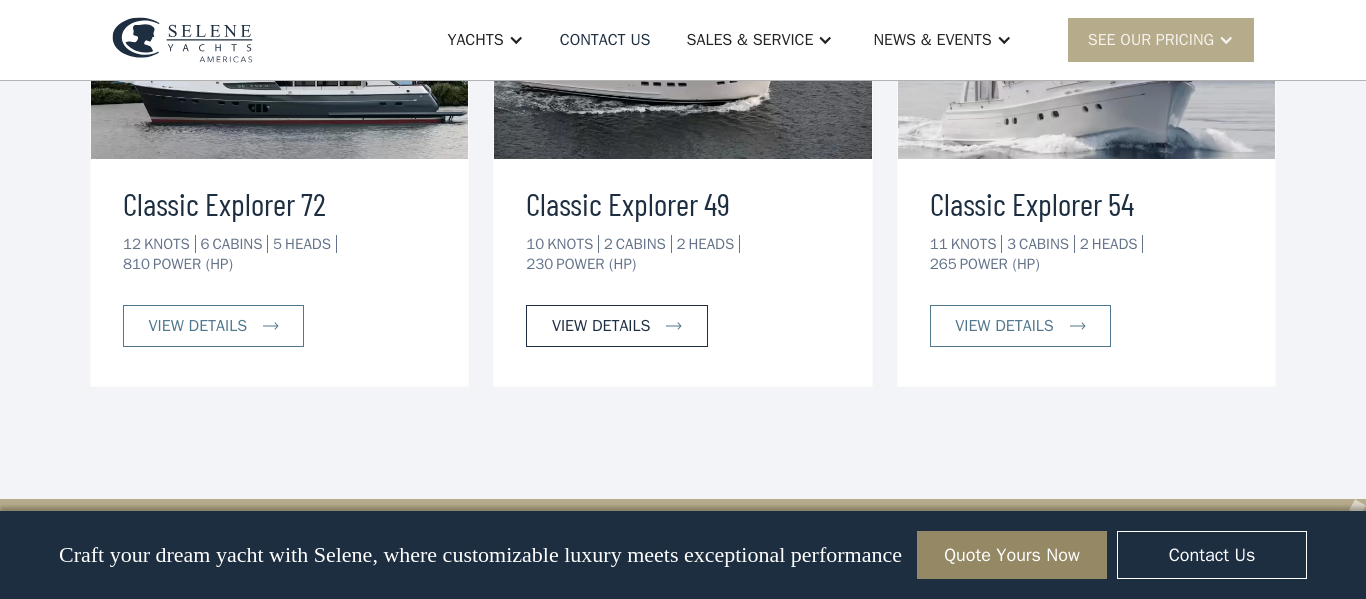 click on "view details" at bounding box center [601, 326] 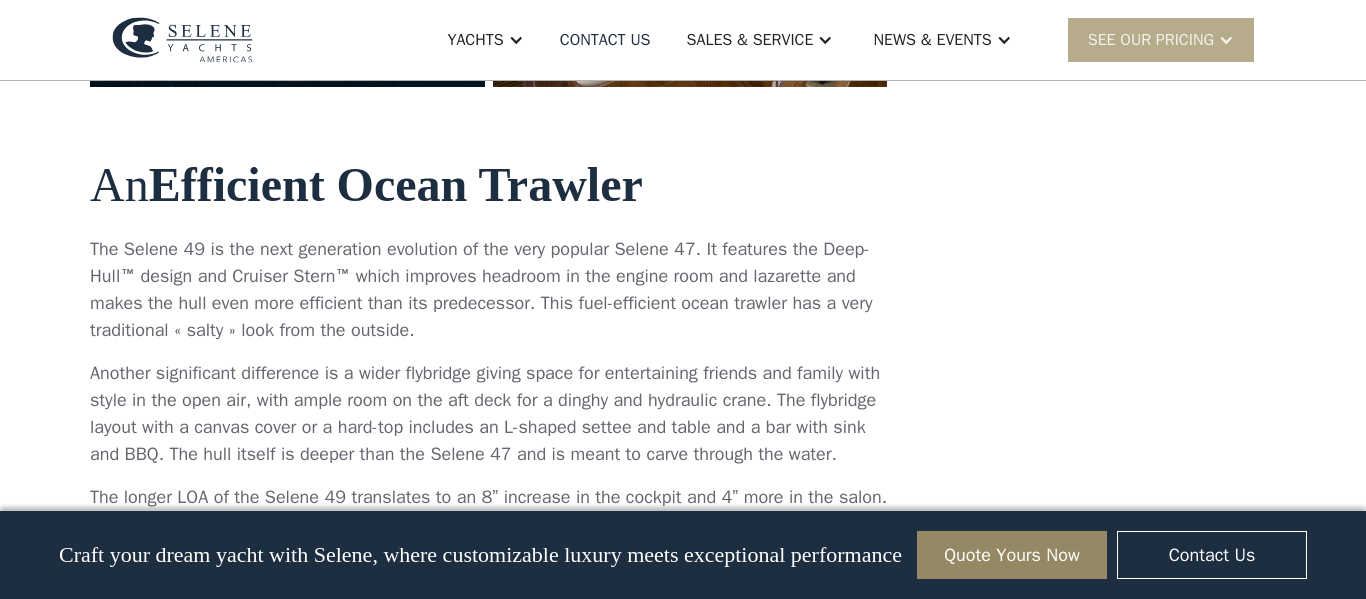 scroll, scrollTop: 1079, scrollLeft: 0, axis: vertical 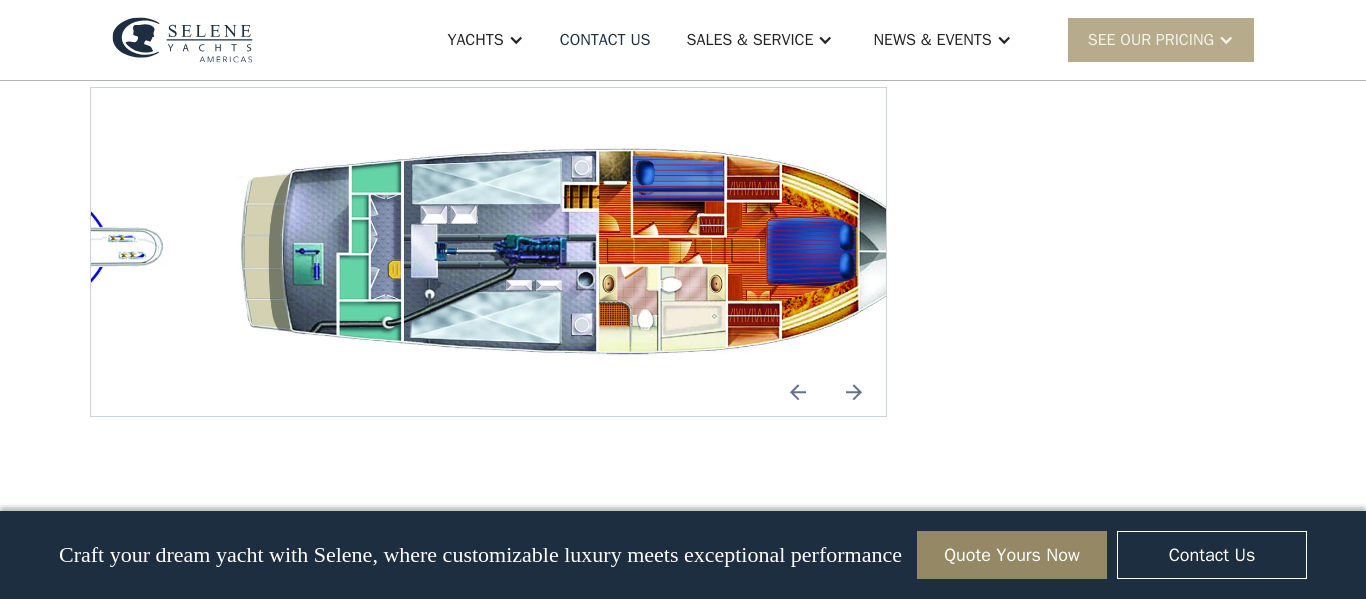 click at bounding box center [854, 392] 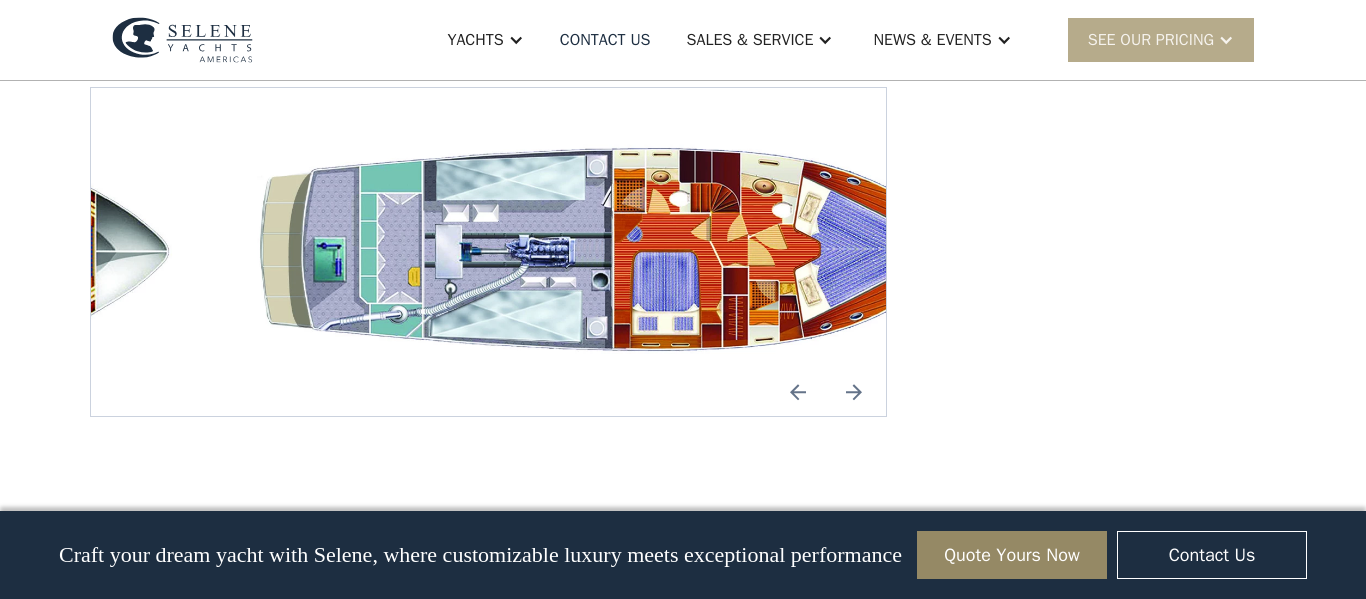 click at bounding box center (854, 392) 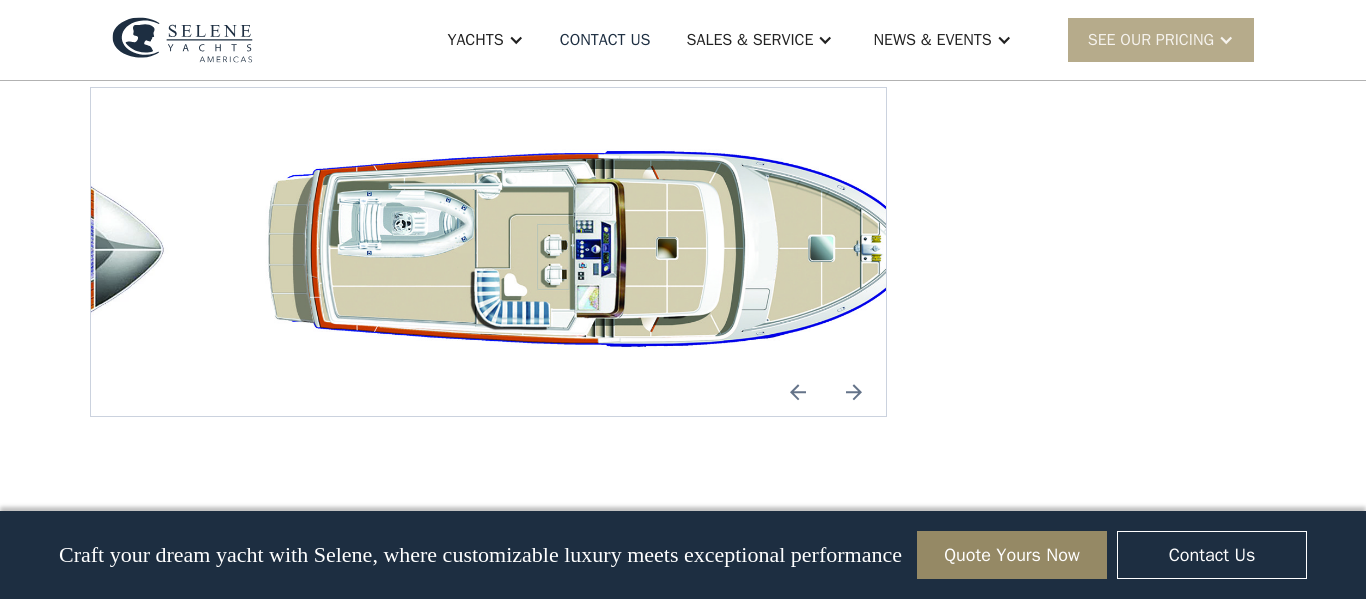 click at bounding box center [854, 392] 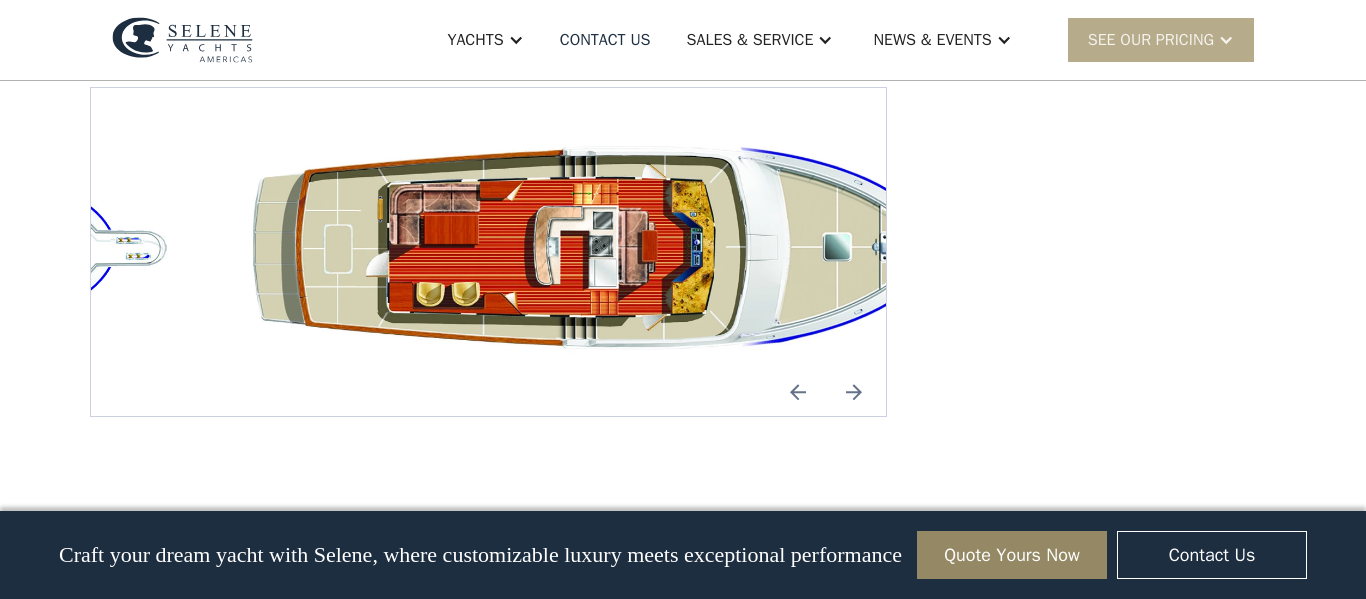 click at bounding box center [854, 392] 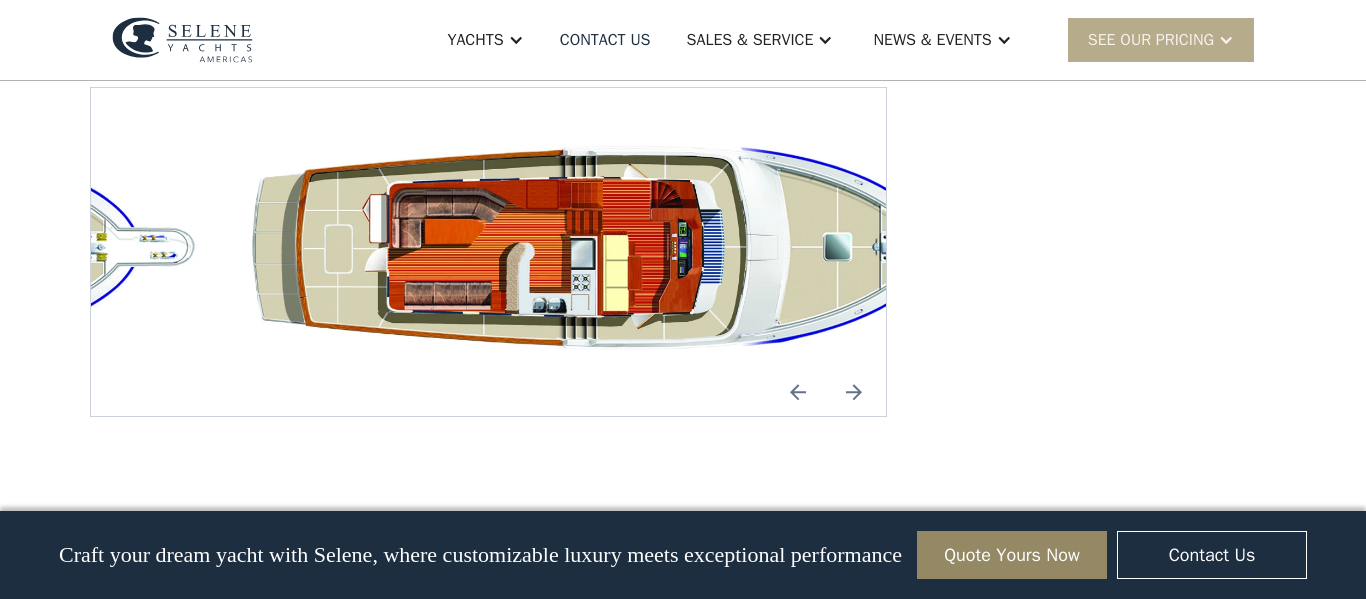 click at bounding box center (798, 392) 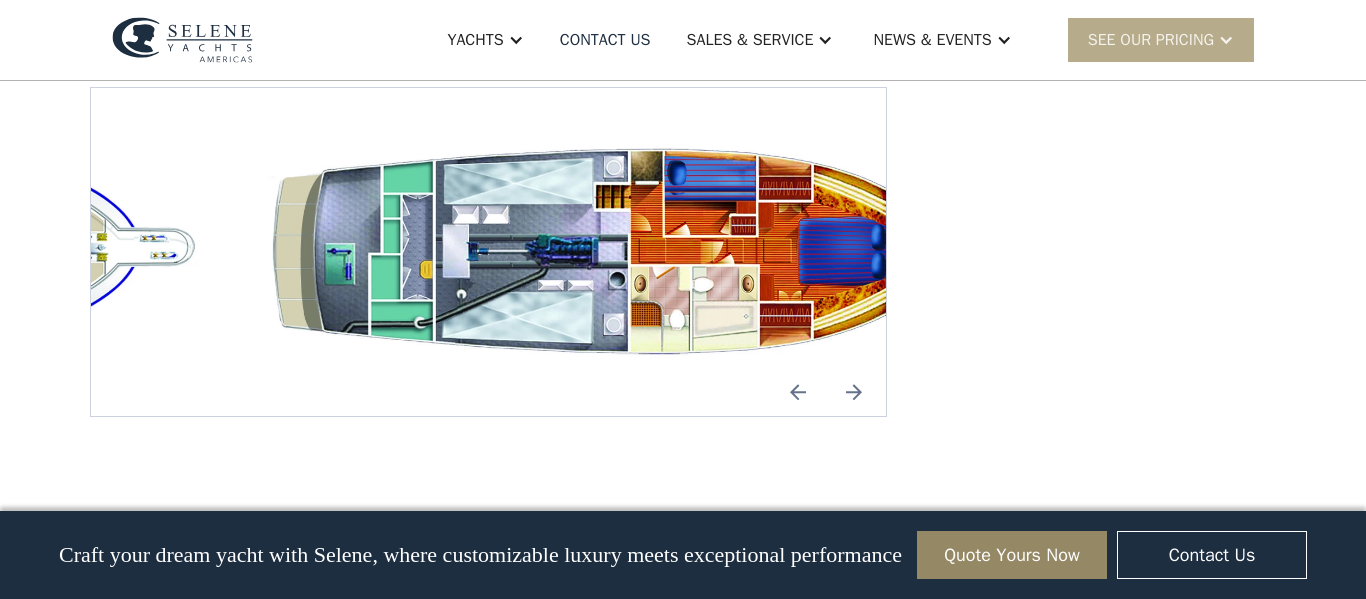 click at bounding box center (854, 392) 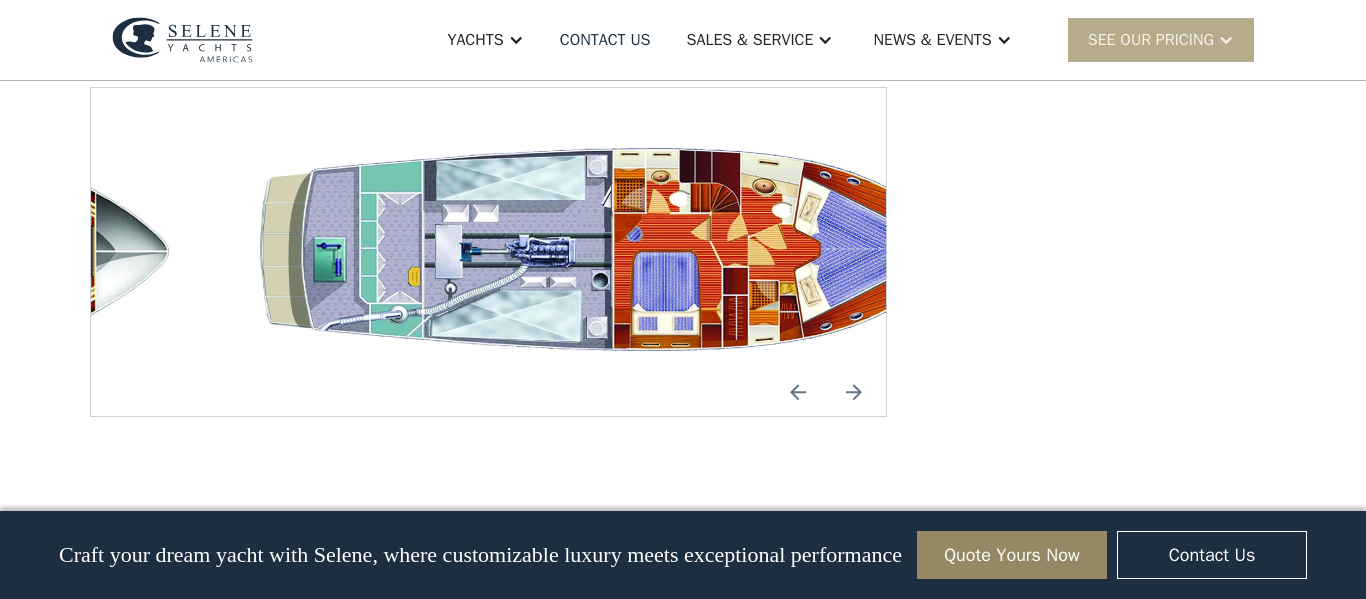 click at bounding box center (854, 392) 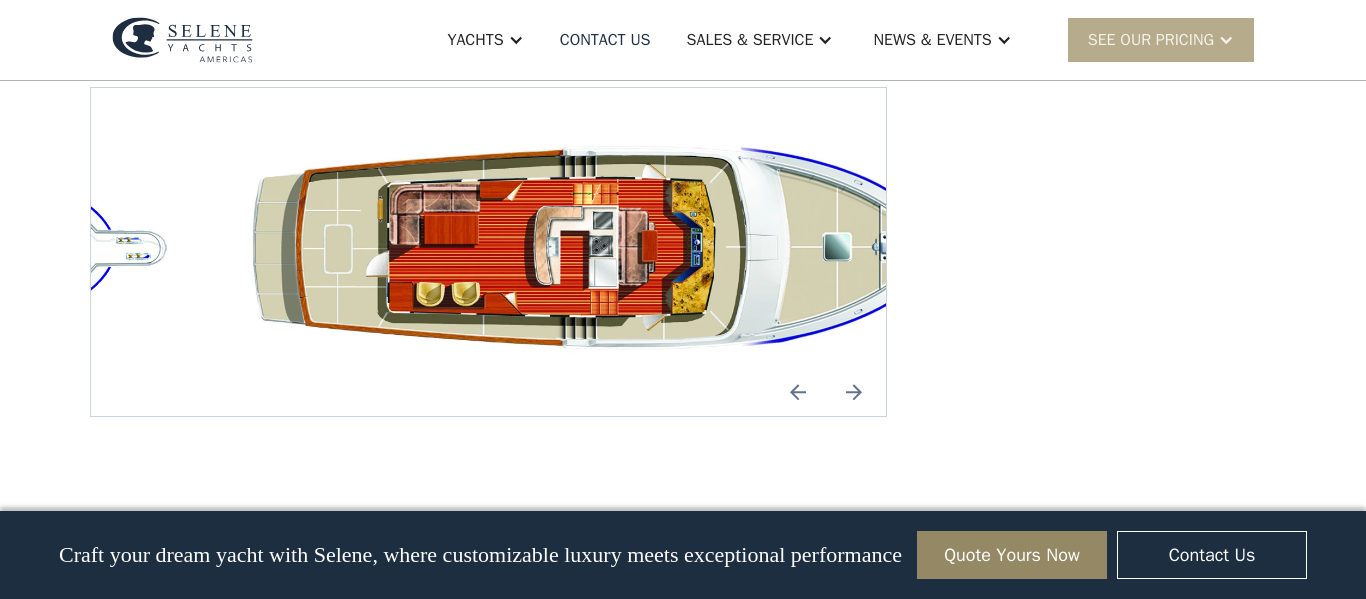 click at bounding box center (854, 392) 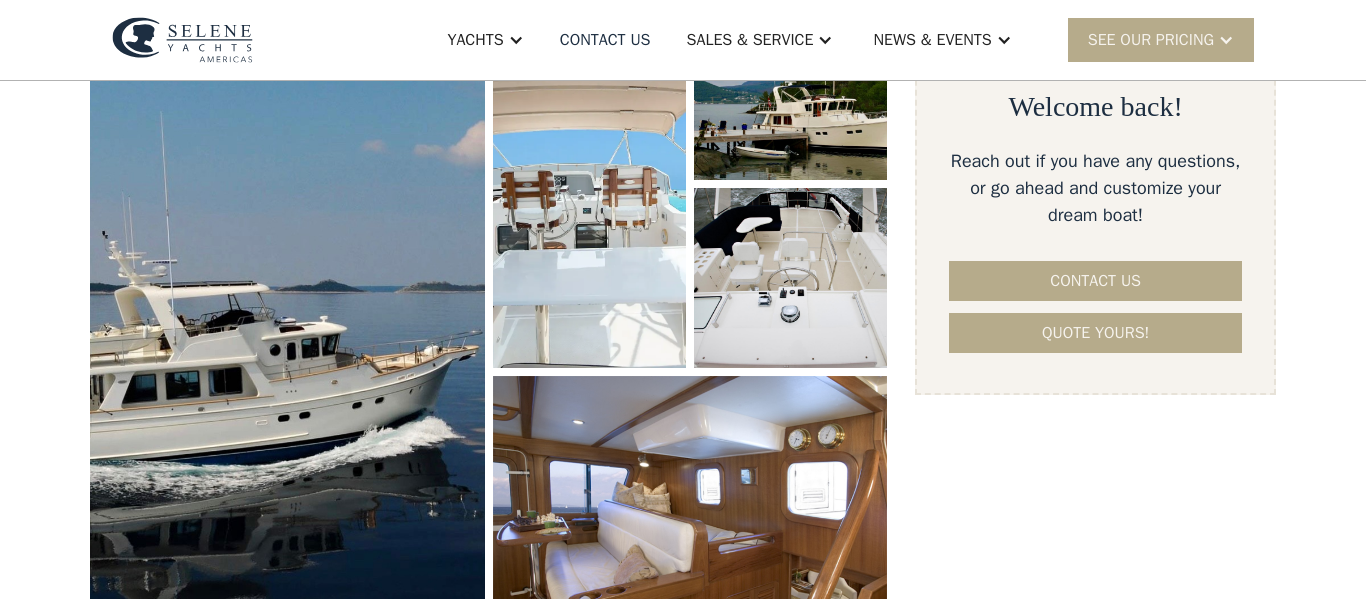 scroll, scrollTop: 372, scrollLeft: 0, axis: vertical 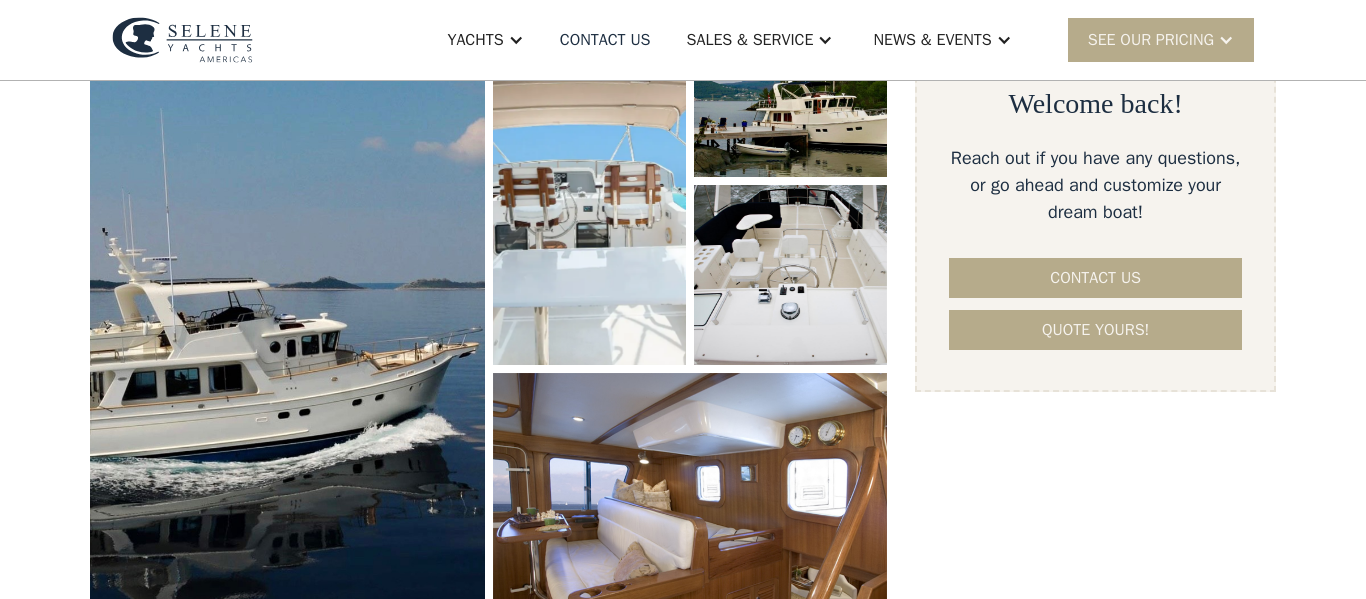 click at bounding box center (589, 181) 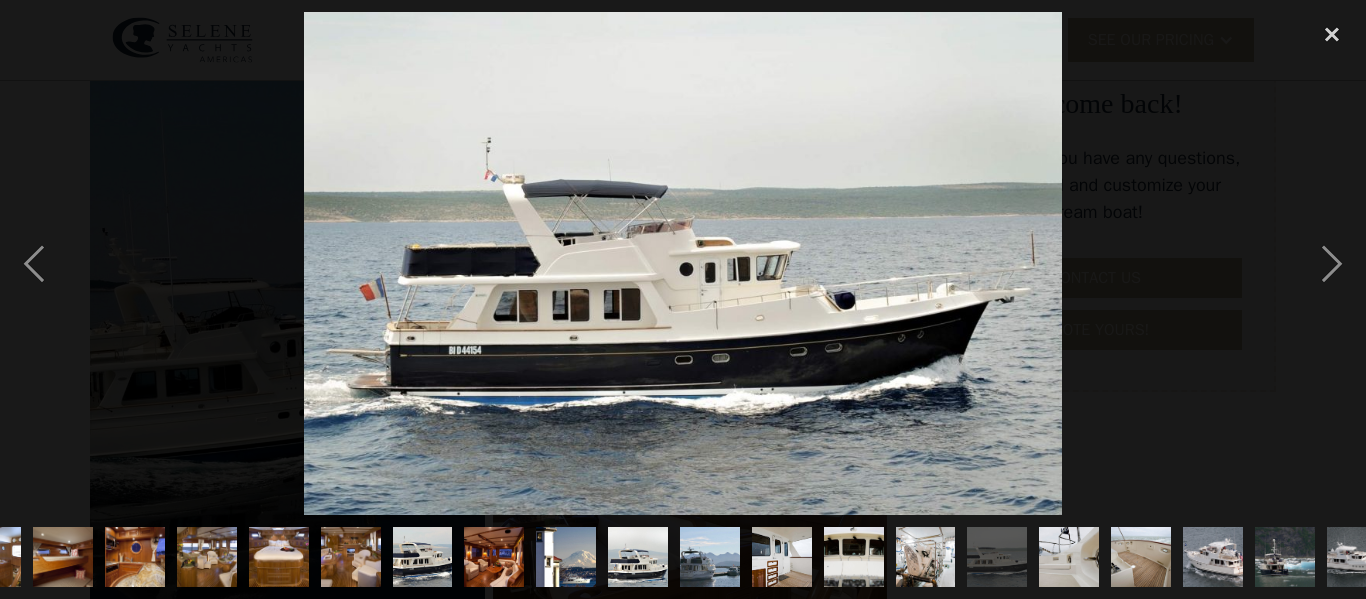 scroll, scrollTop: 0, scrollLeft: 442, axis: horizontal 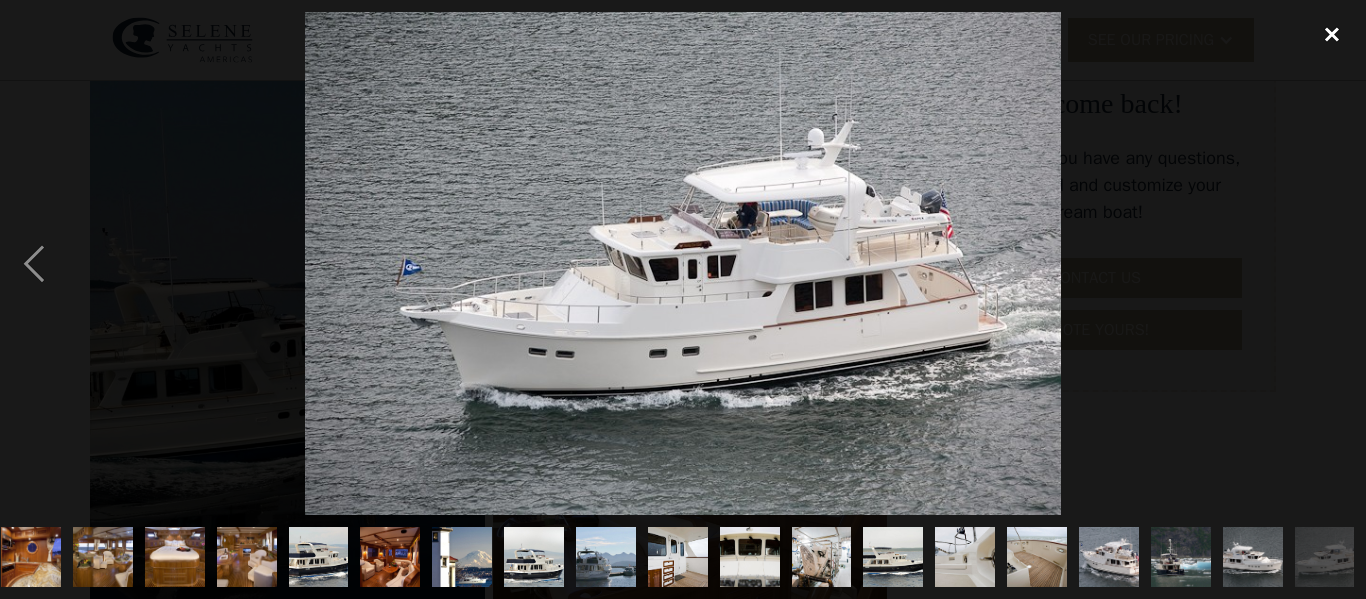 click at bounding box center [1332, 34] 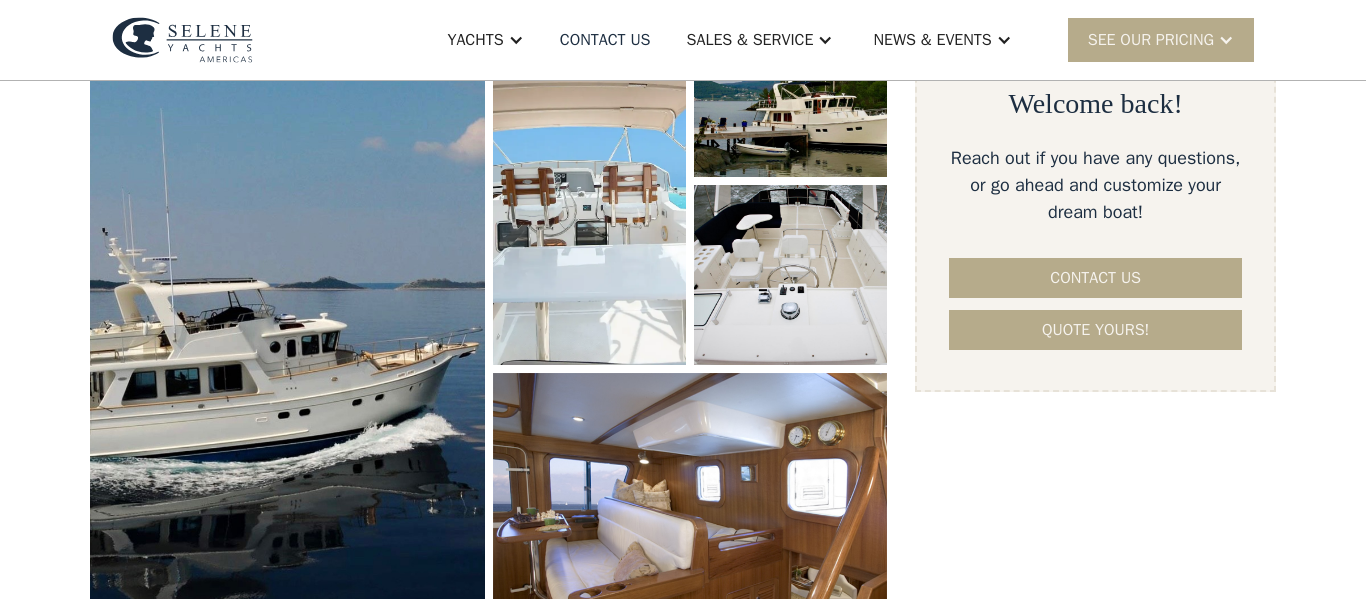 scroll, scrollTop: 0, scrollLeft: 0, axis: both 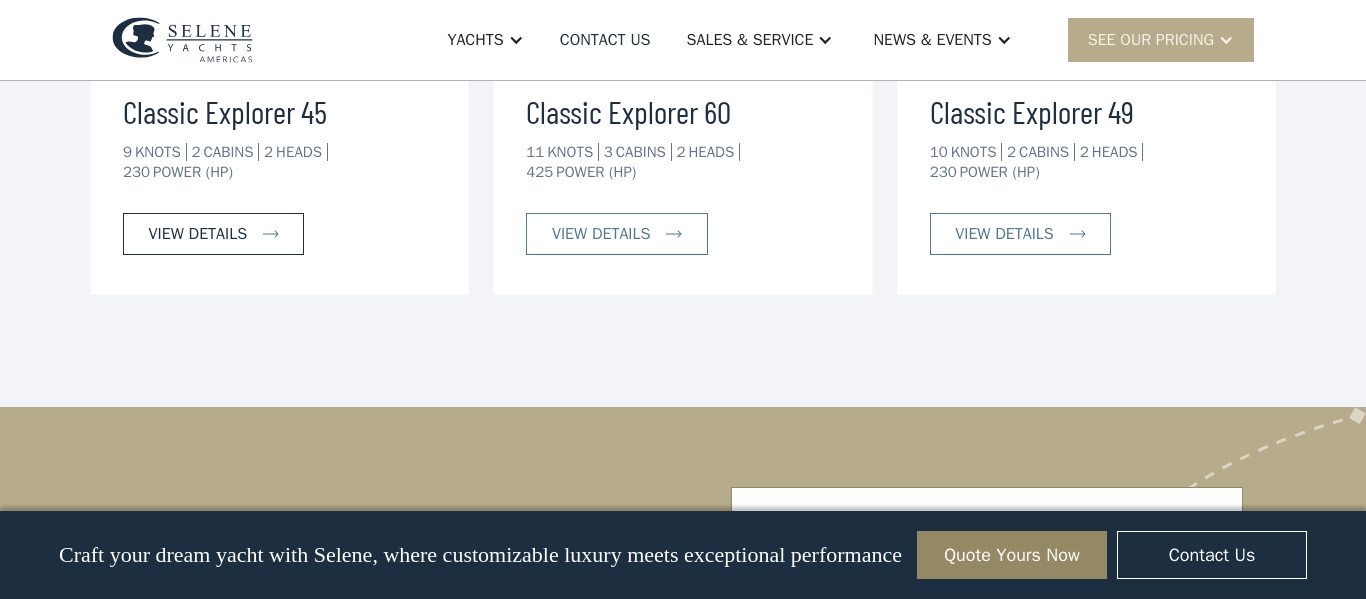 click on "view details" at bounding box center (213, 234) 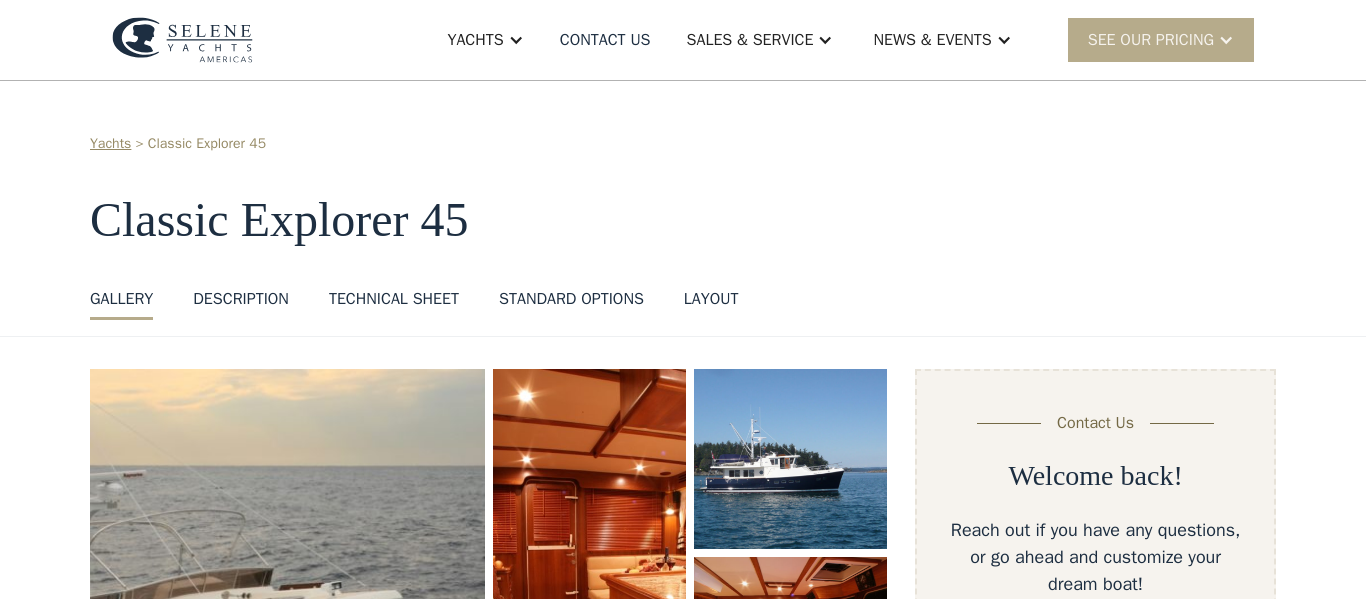click at bounding box center [287, 688] 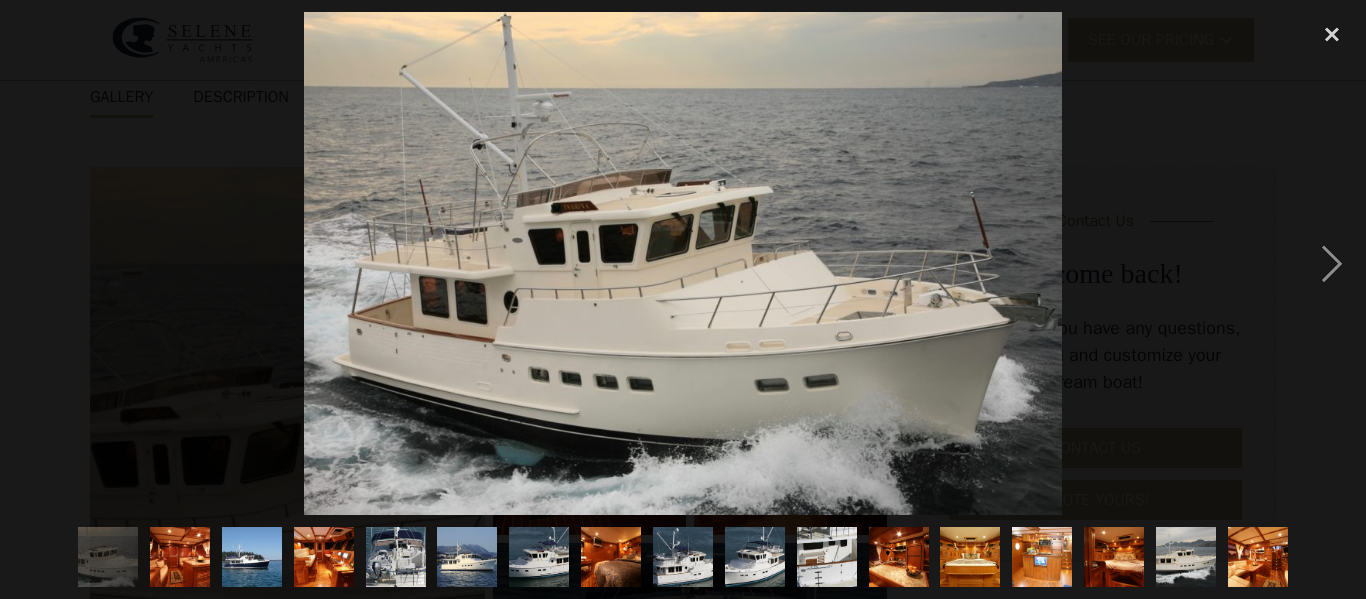 scroll, scrollTop: 0, scrollLeft: 0, axis: both 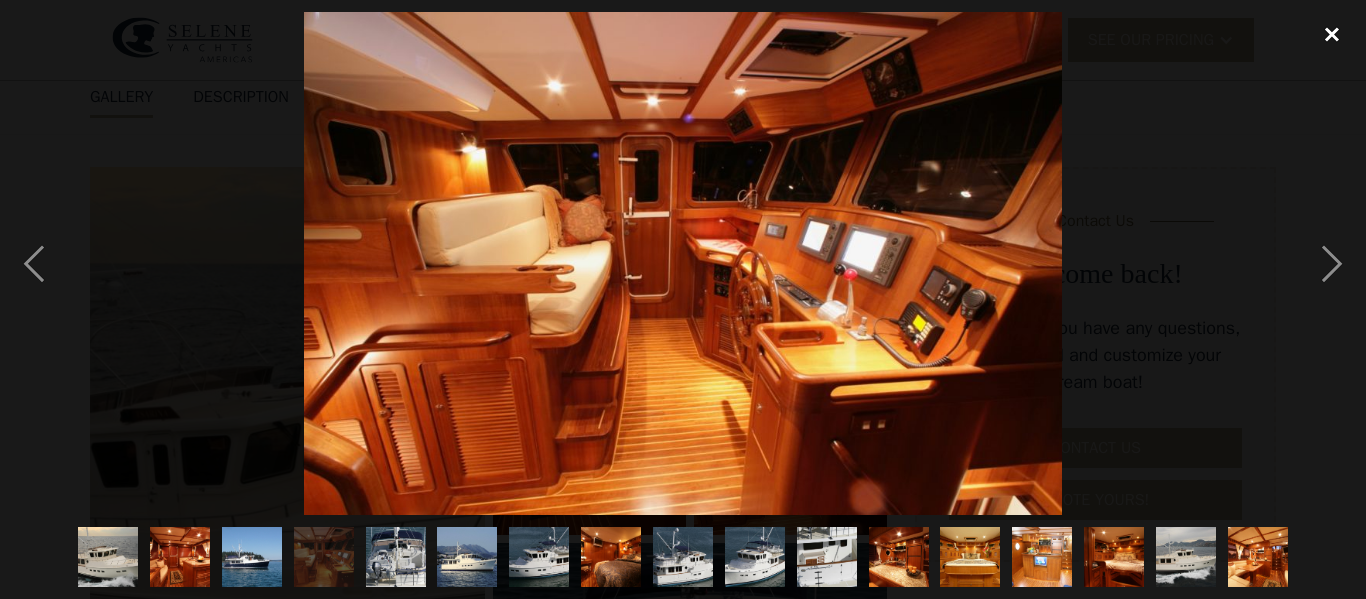 click at bounding box center [1332, 34] 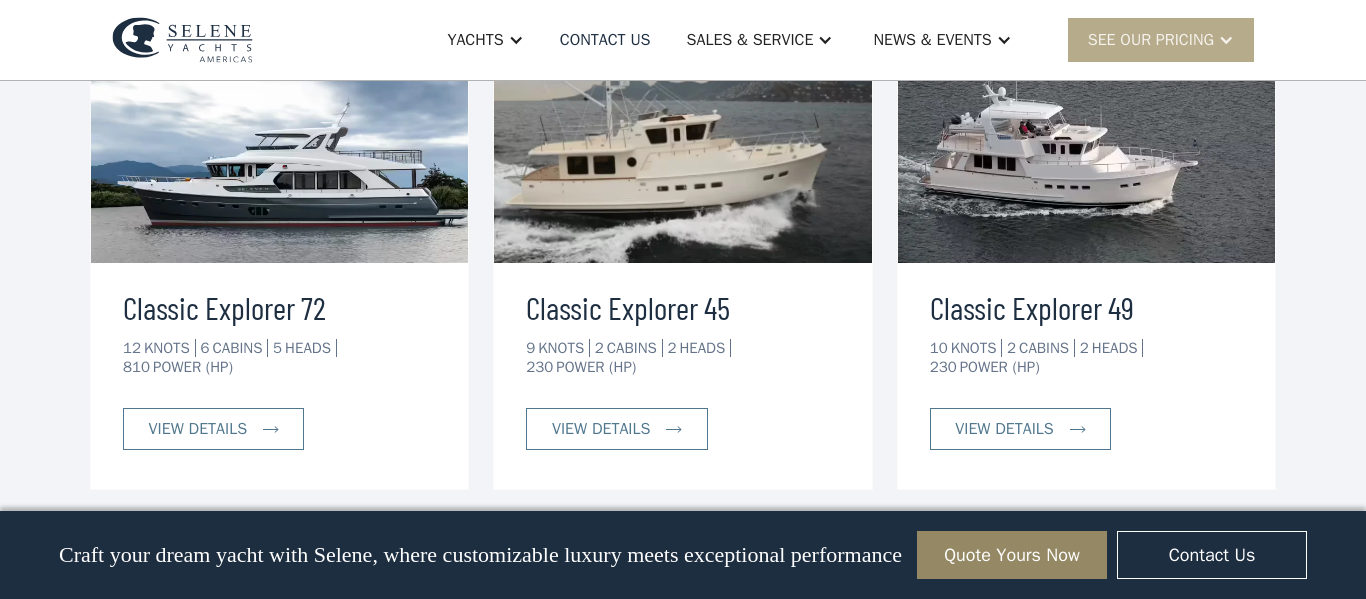 scroll, scrollTop: 3728, scrollLeft: 0, axis: vertical 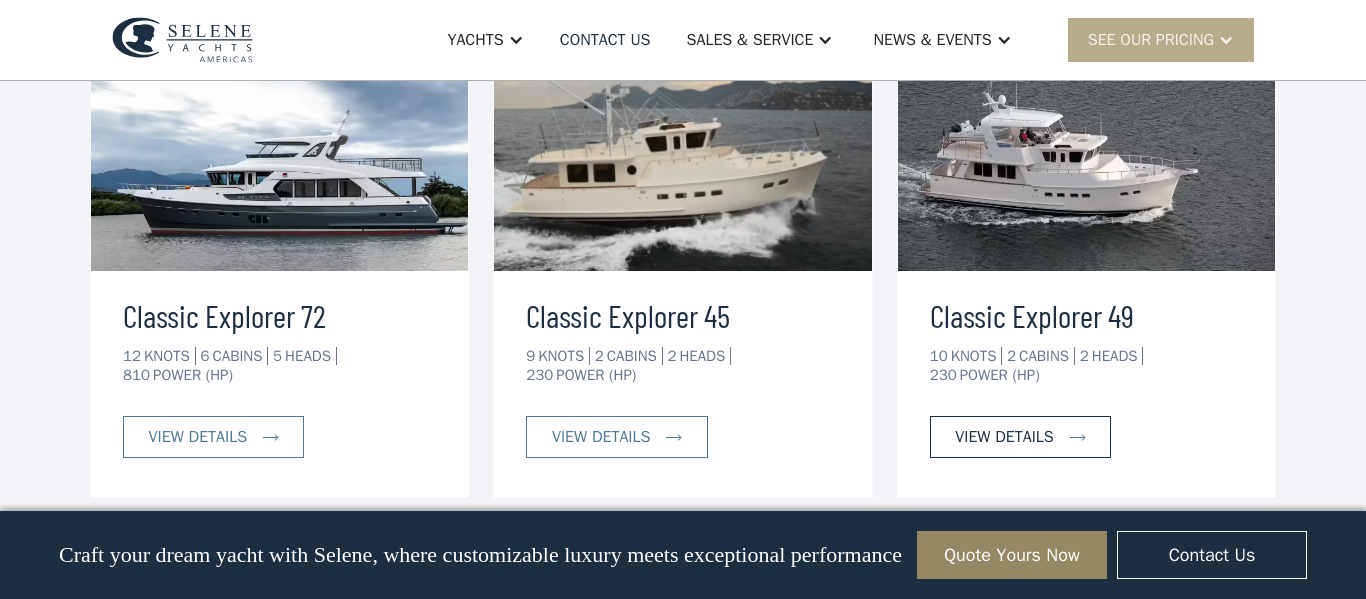 click on "view details" at bounding box center [1004, 437] 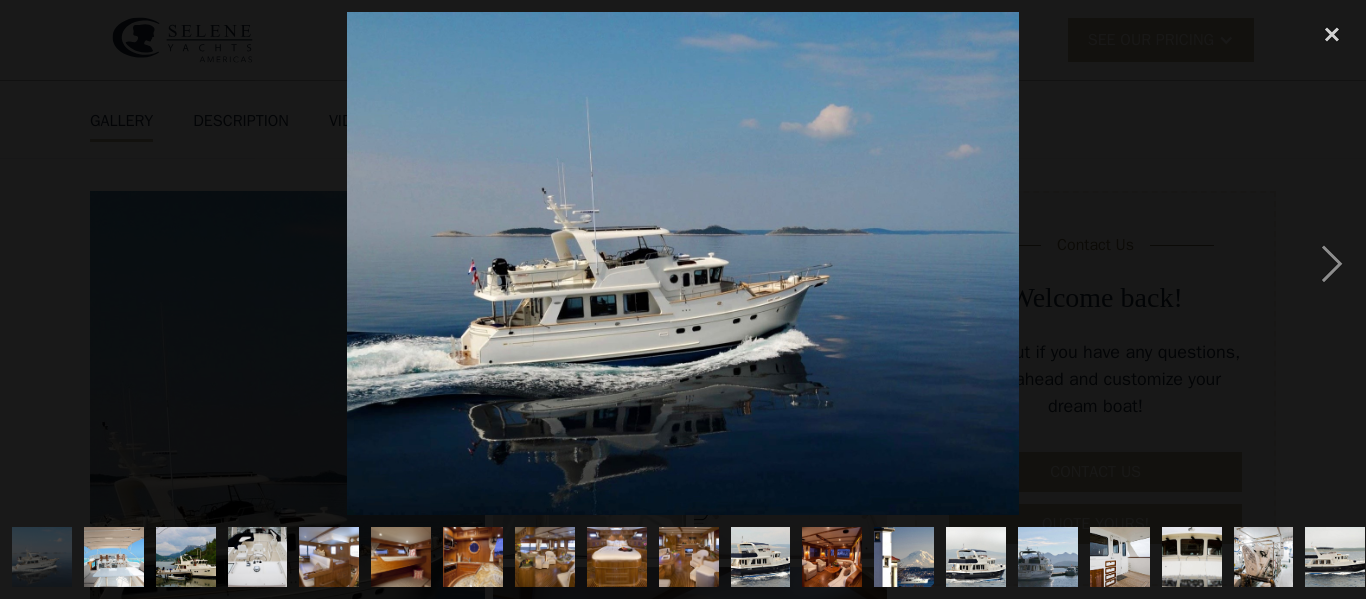 scroll, scrollTop: 178, scrollLeft: 0, axis: vertical 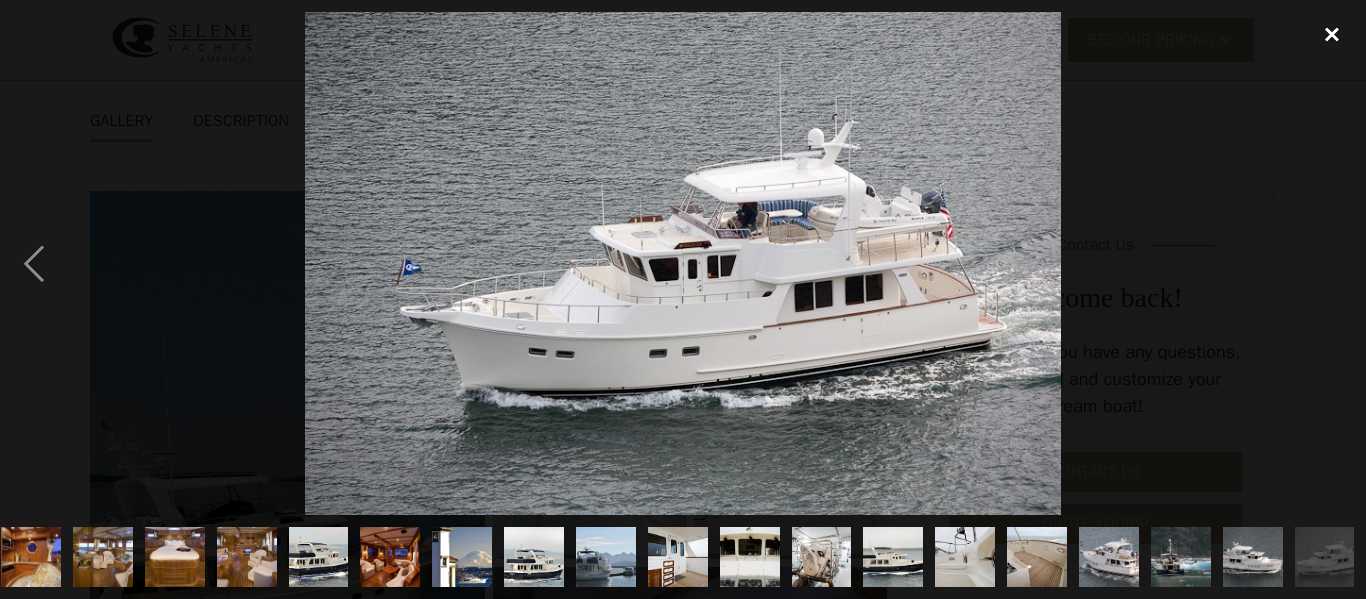 click at bounding box center [1332, 34] 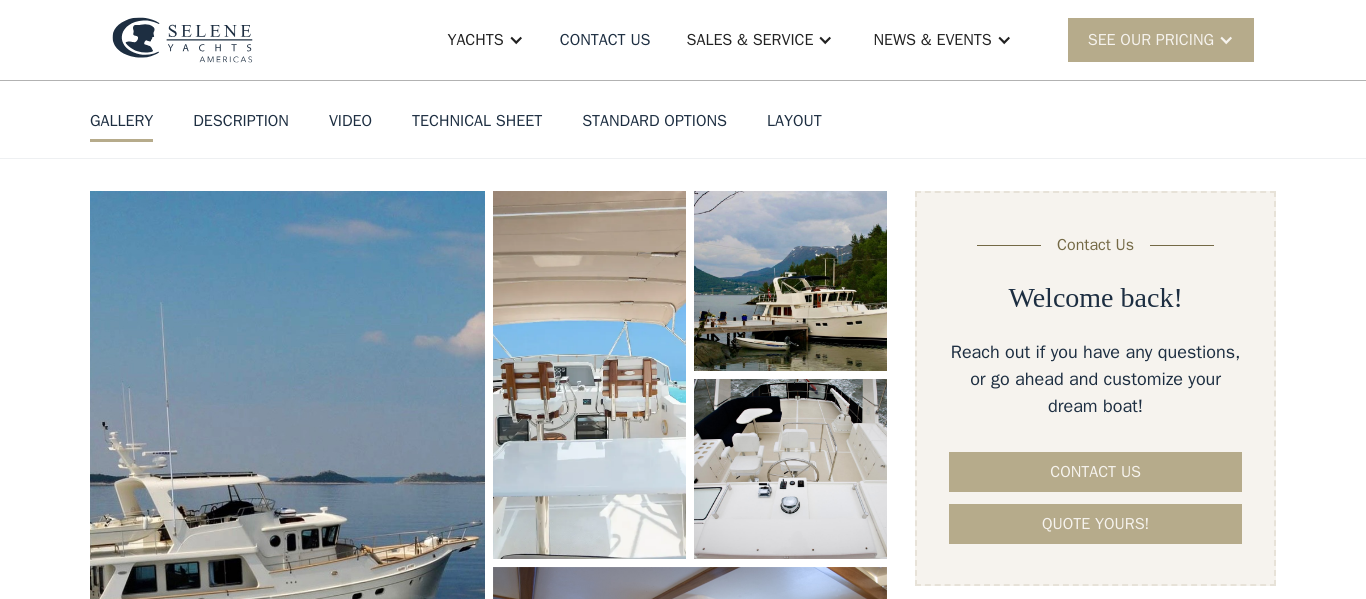 scroll, scrollTop: 369, scrollLeft: 0, axis: vertical 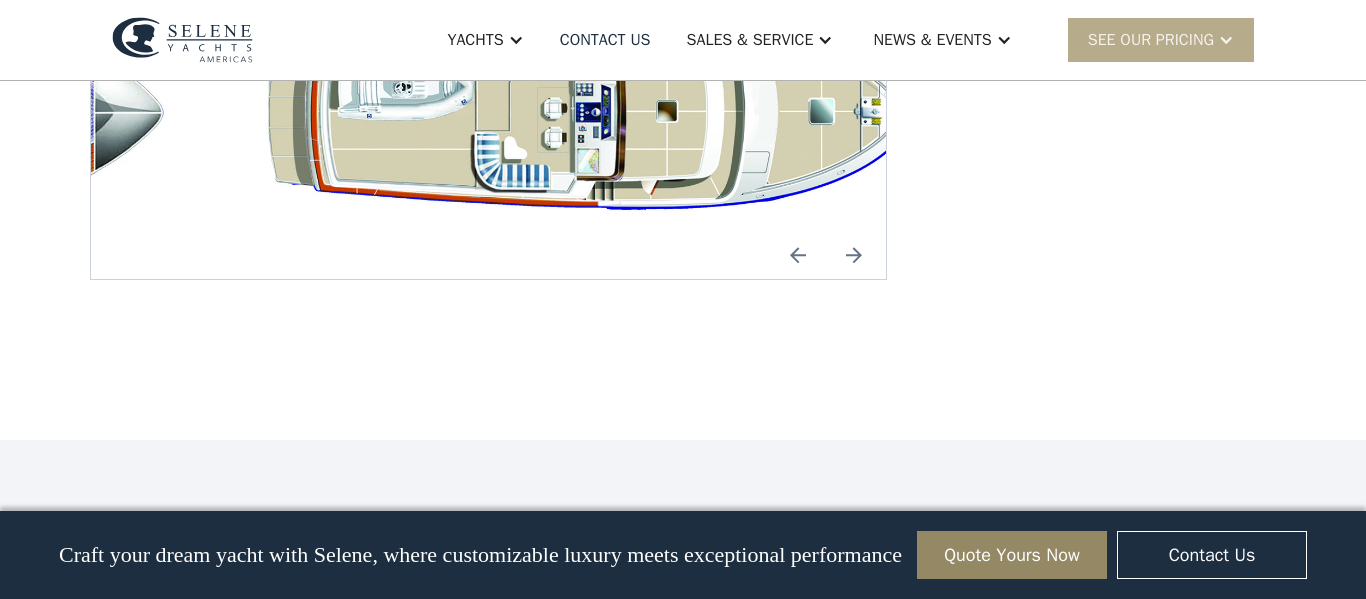 click at bounding box center [854, 255] 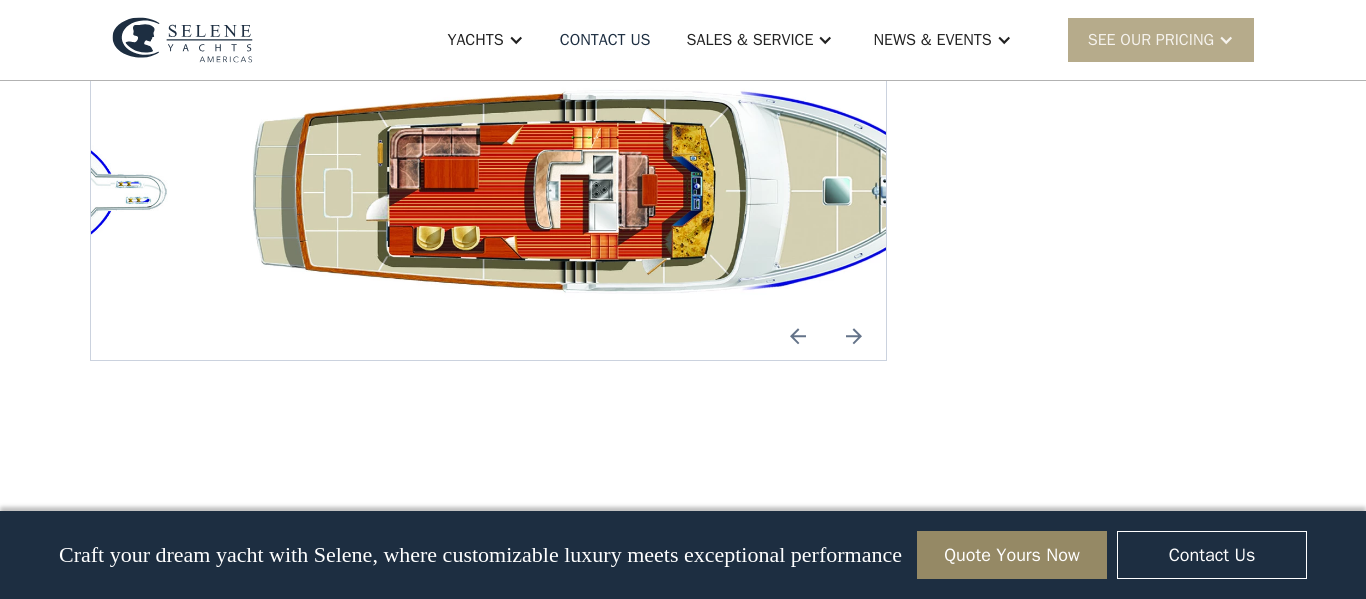 scroll, scrollTop: 3879, scrollLeft: 0, axis: vertical 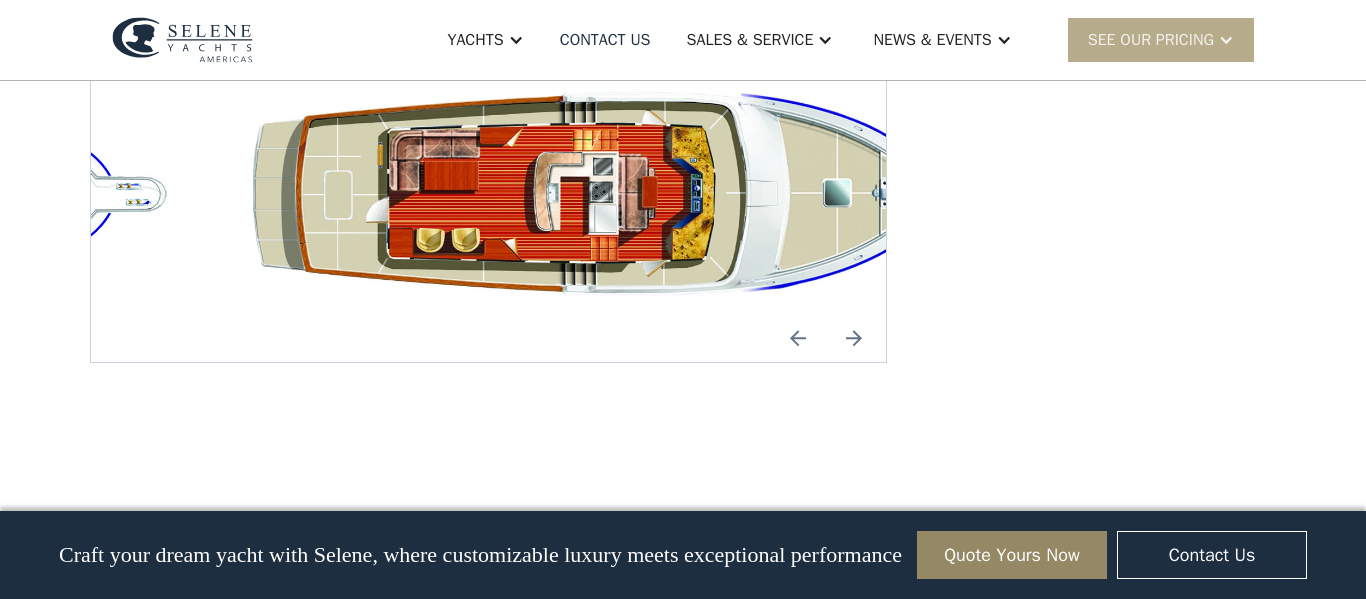 click at bounding box center (854, 338) 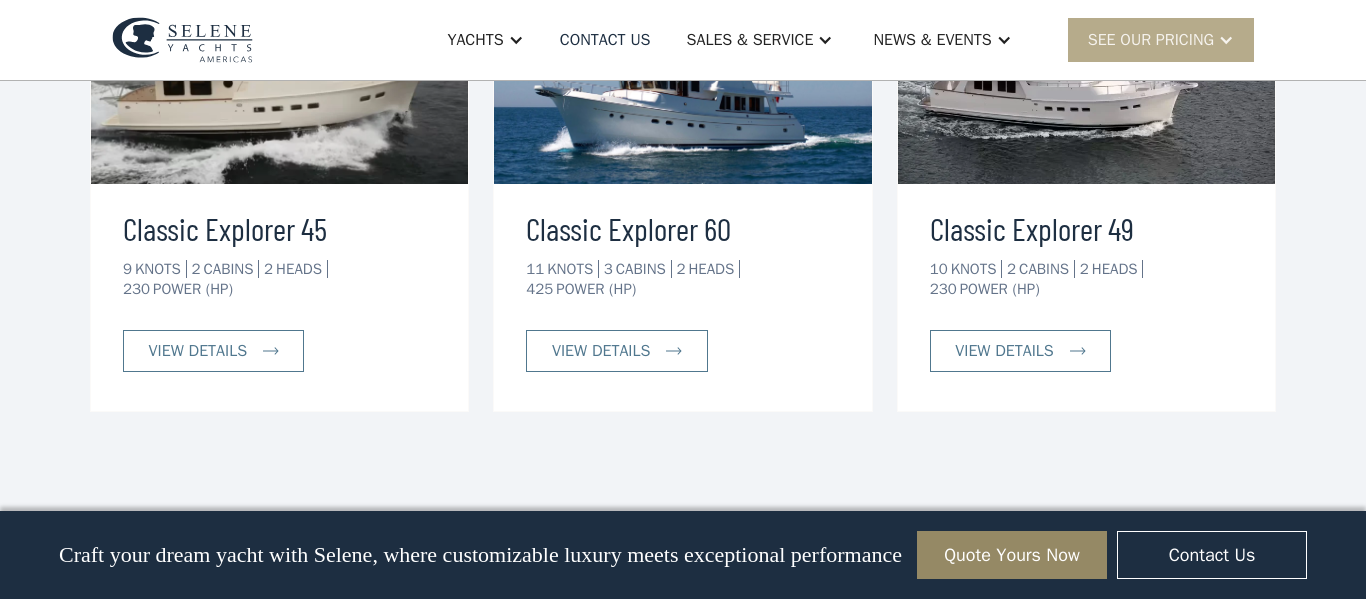 scroll, scrollTop: 4658, scrollLeft: 0, axis: vertical 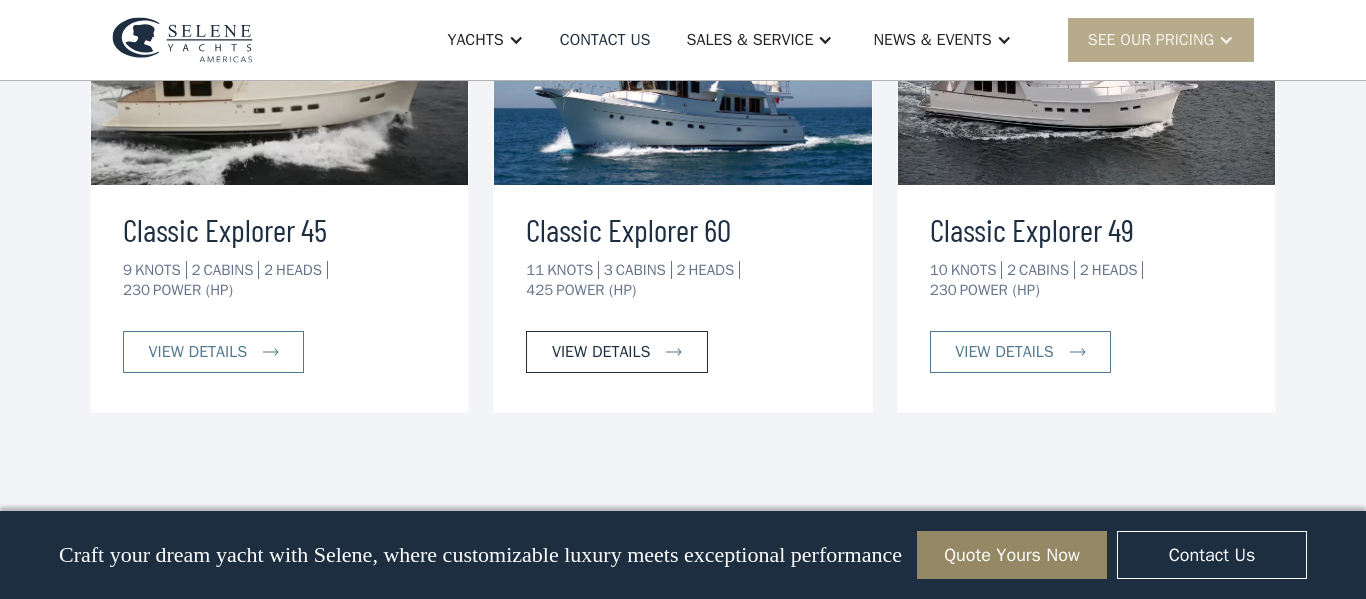 click on "view details" at bounding box center [601, 352] 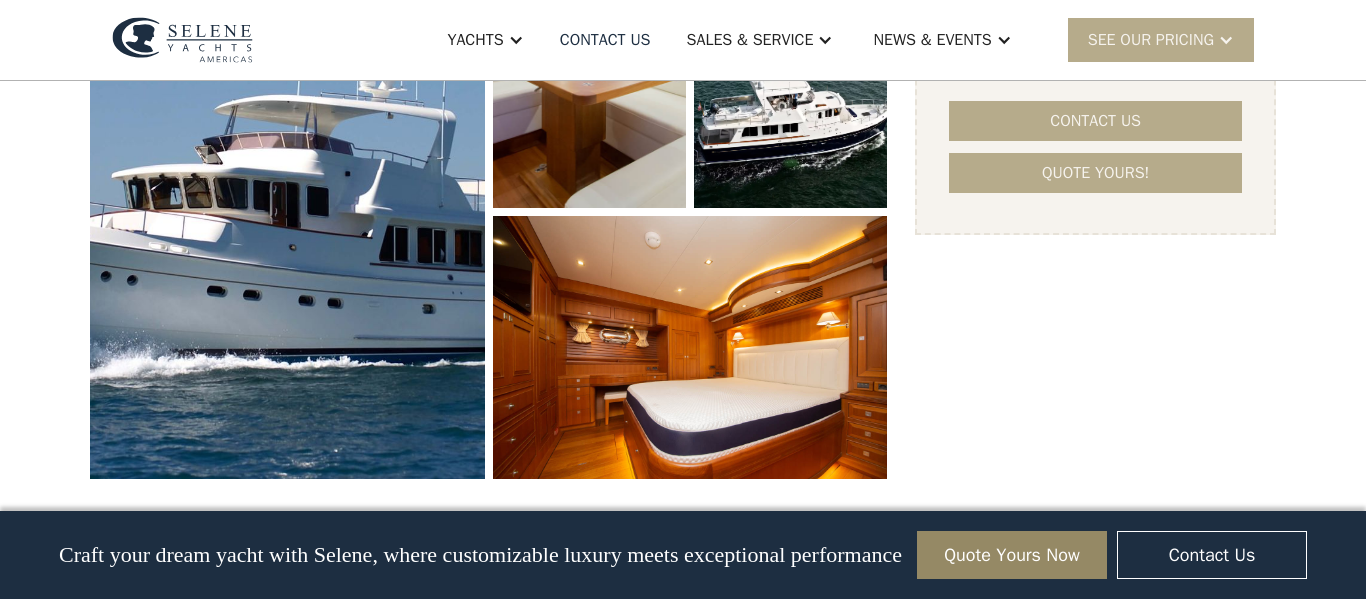 scroll, scrollTop: 1208, scrollLeft: 0, axis: vertical 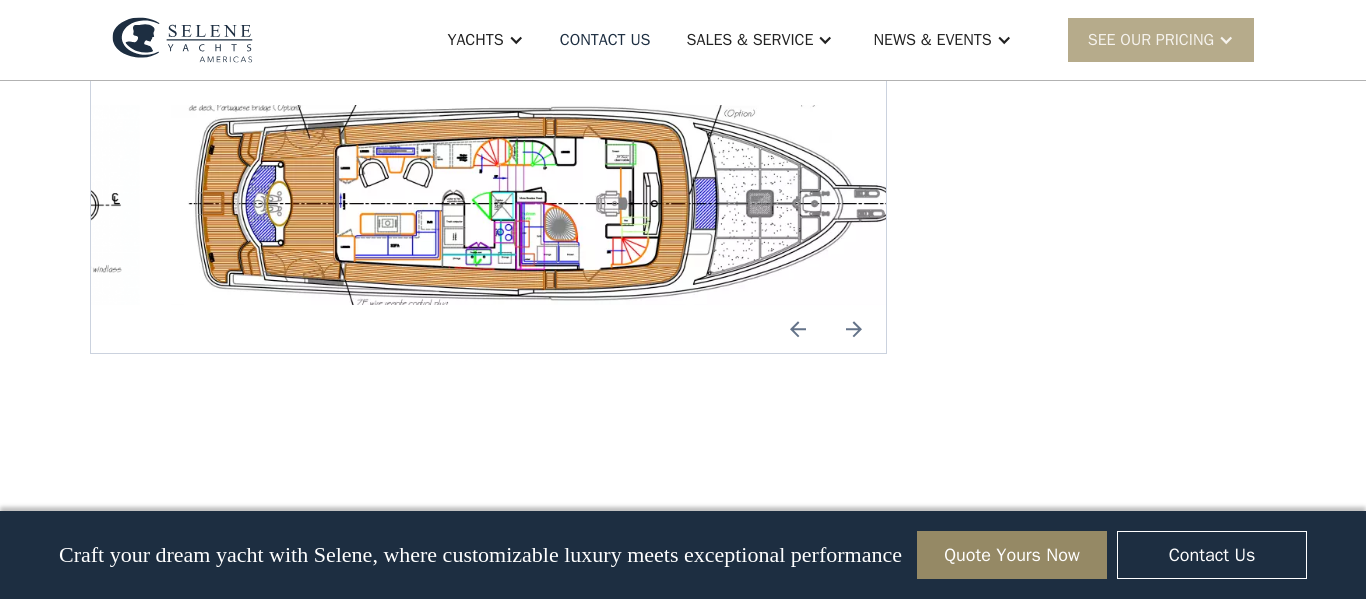click at bounding box center (854, 329) 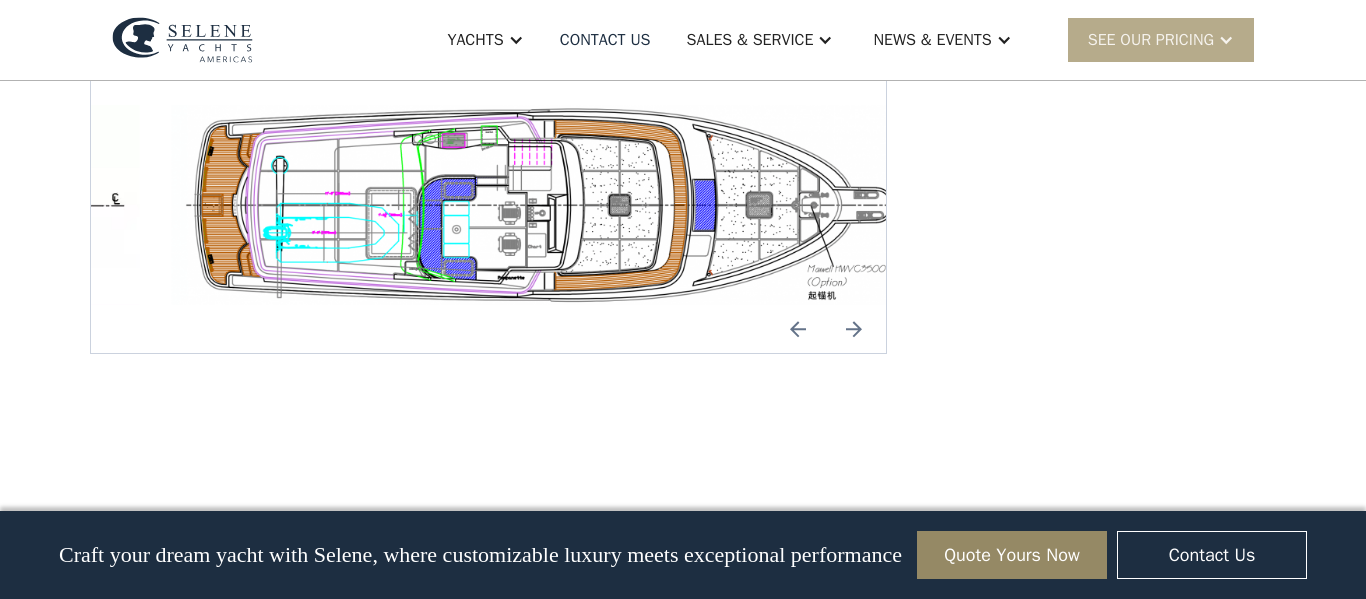 click at bounding box center (854, 329) 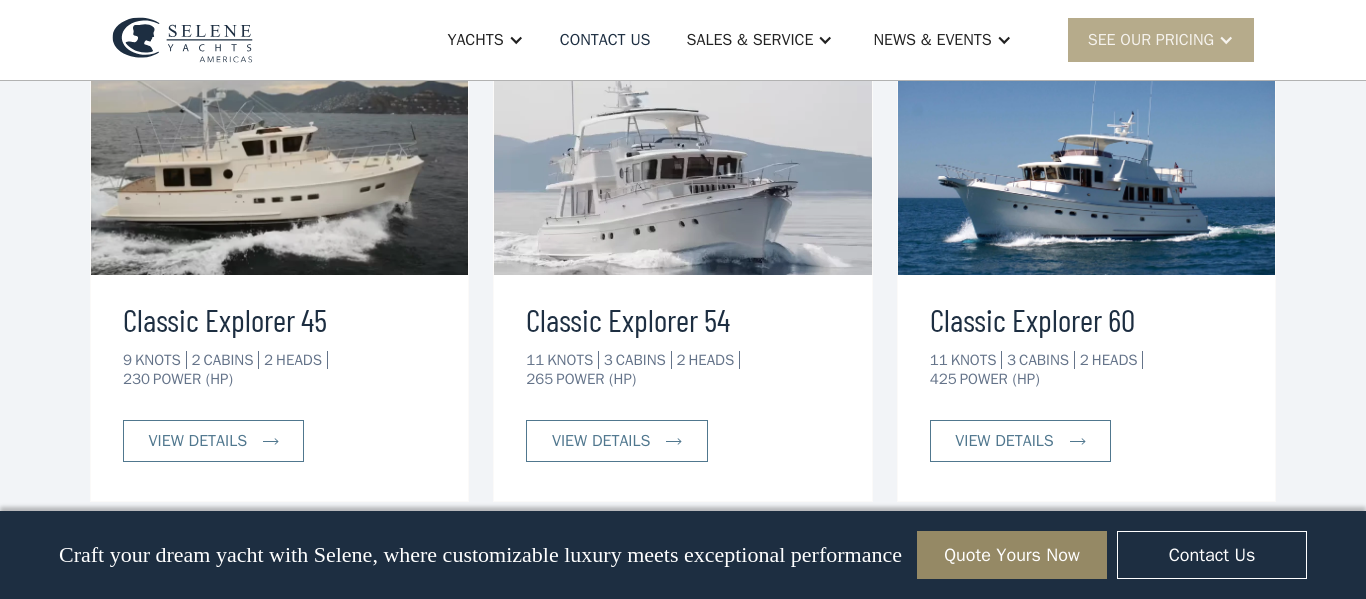 scroll, scrollTop: 4632, scrollLeft: 0, axis: vertical 